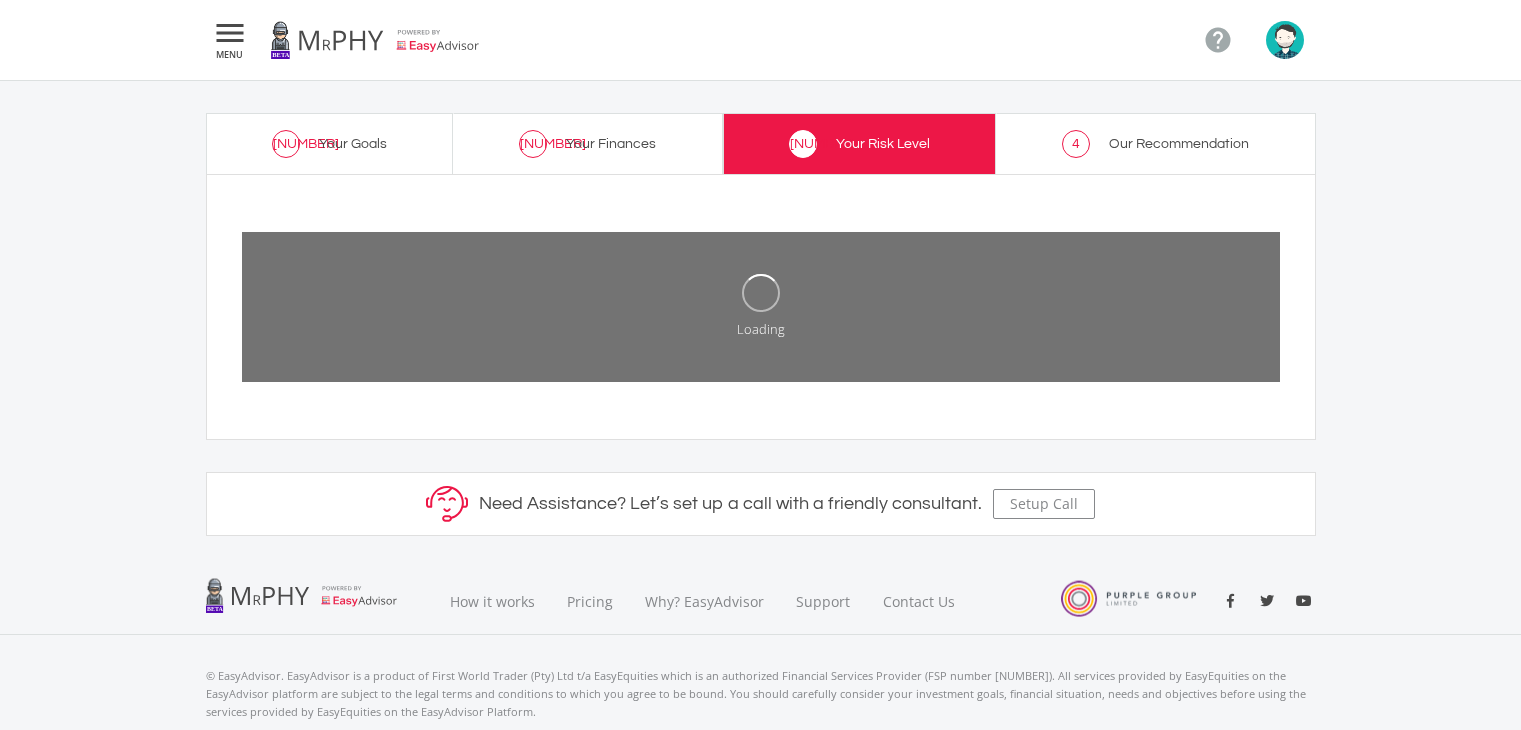 scroll, scrollTop: 0, scrollLeft: 0, axis: both 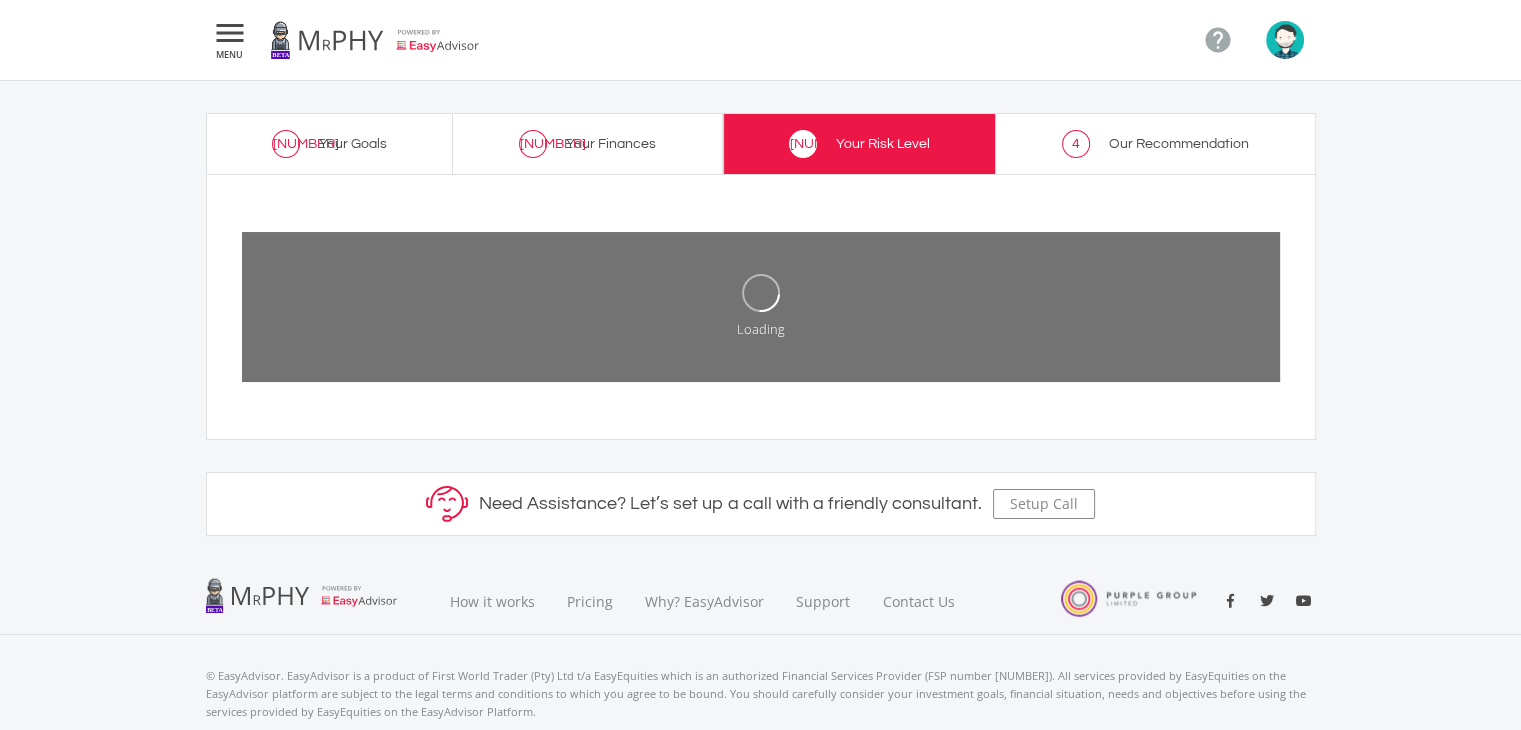click on "1
Your Goals
2
Your Finances
3
Your Risk Level
4
Our Recommendation
Your Risk Level
Loading
Need Assistance? Let’s set up a call with a friendly consultant.
Setup Call" 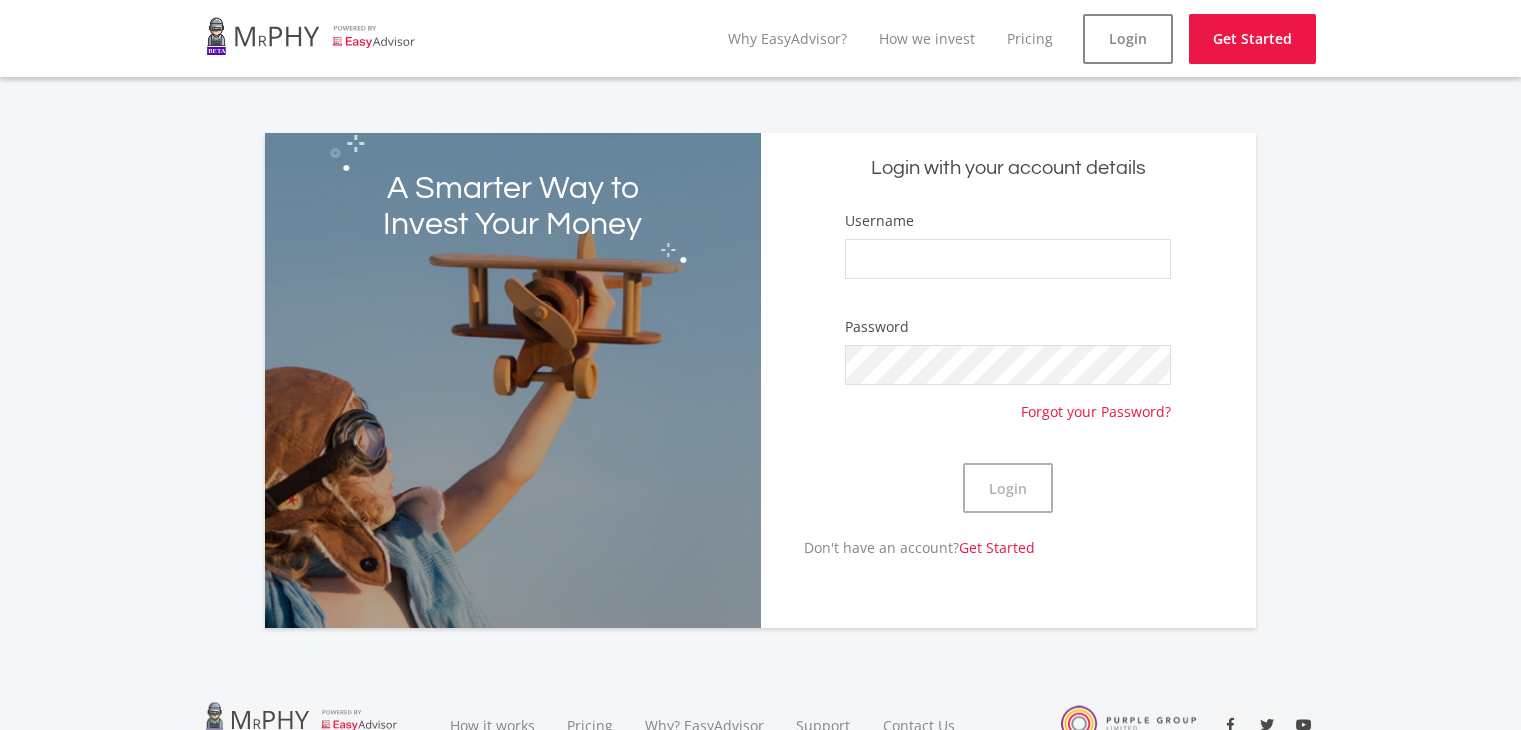 scroll, scrollTop: 0, scrollLeft: 0, axis: both 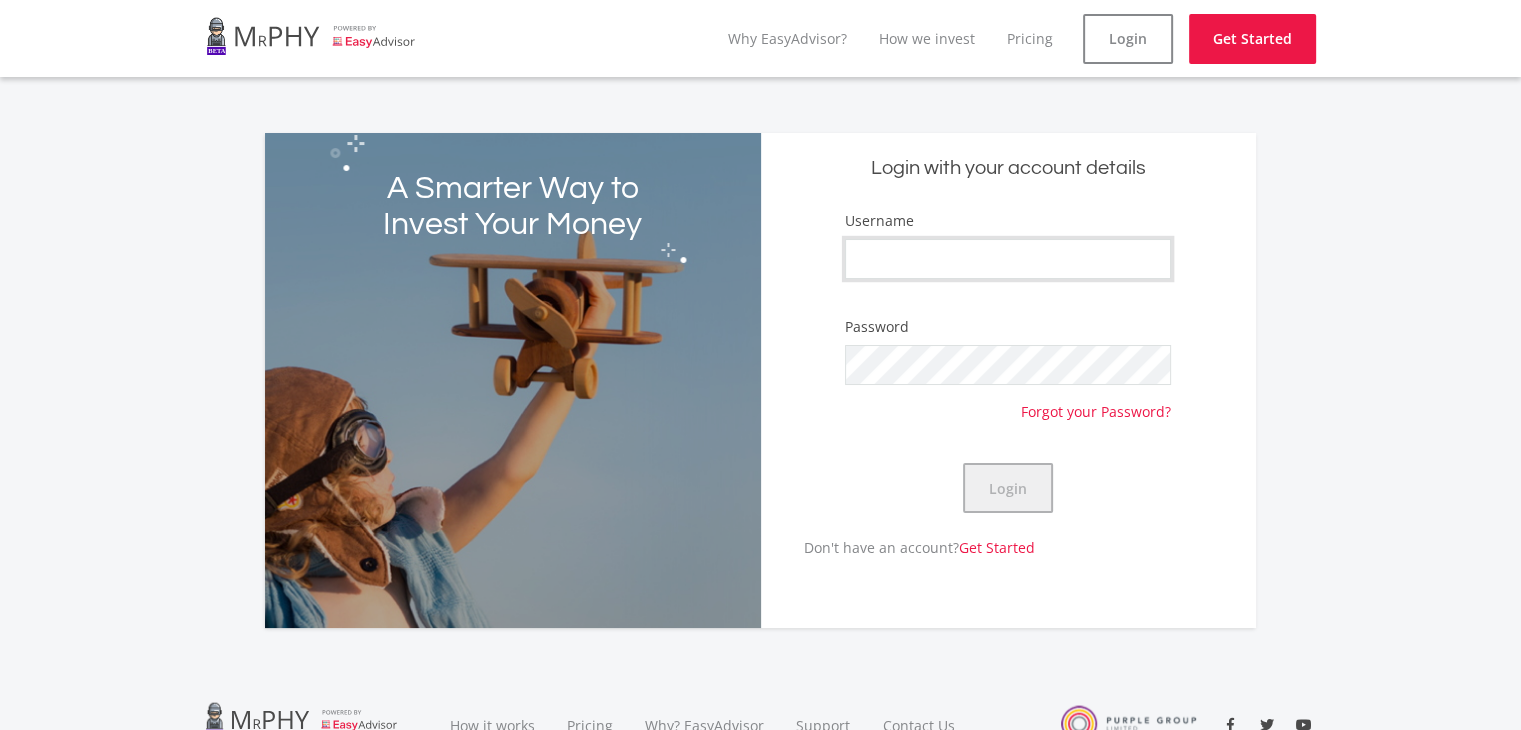 type on "[USERNAME]" 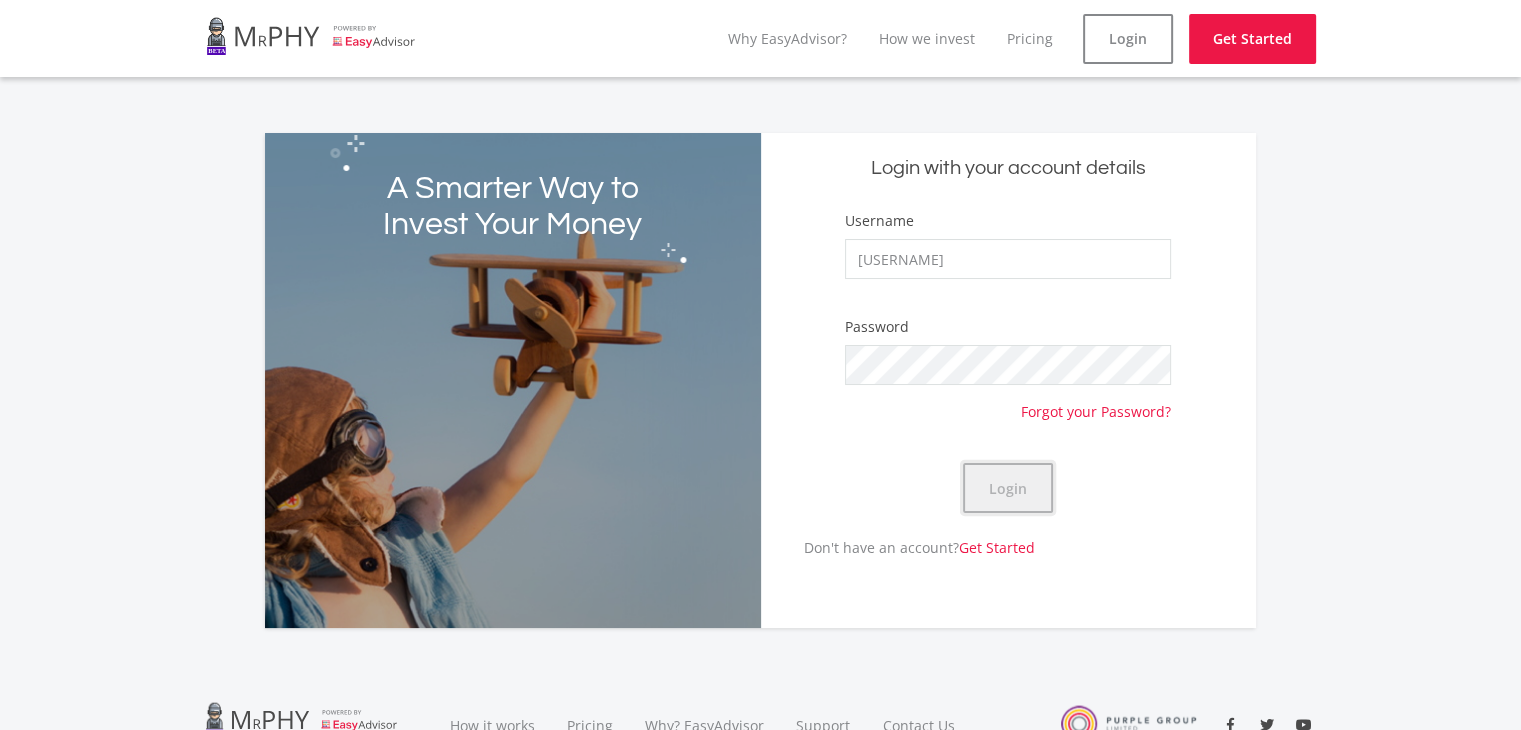 click on "Login" 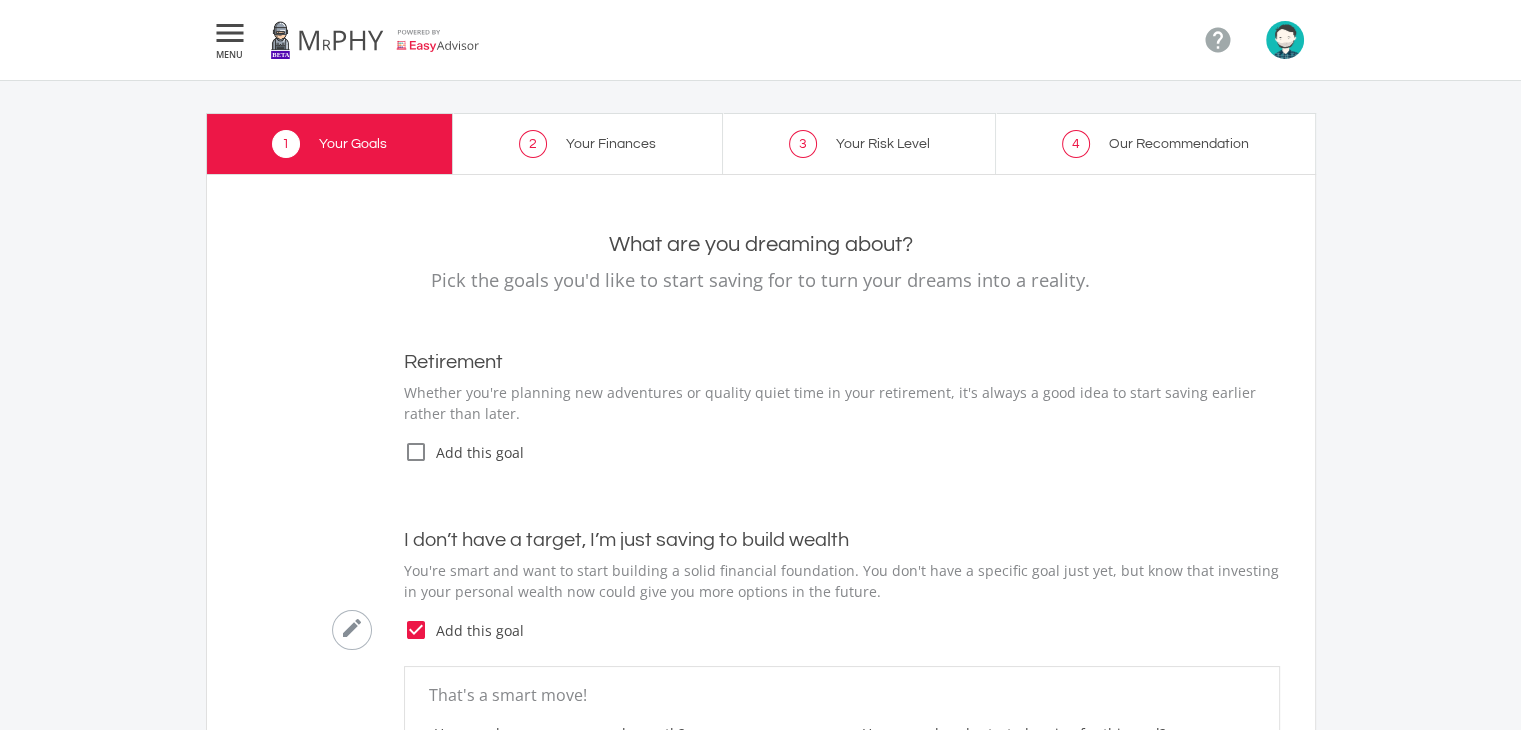 type on "180,000.00" 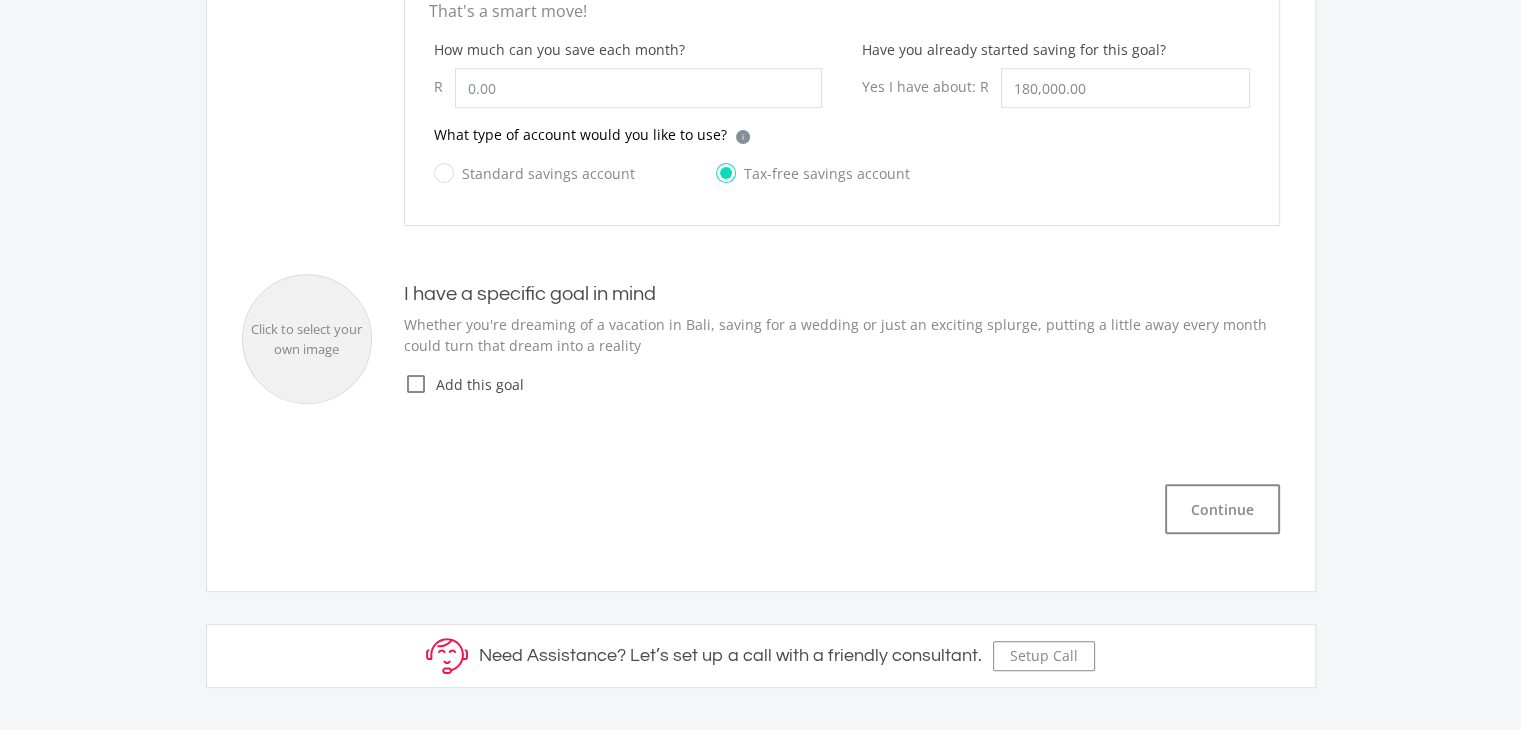 scroll, scrollTop: 690, scrollLeft: 0, axis: vertical 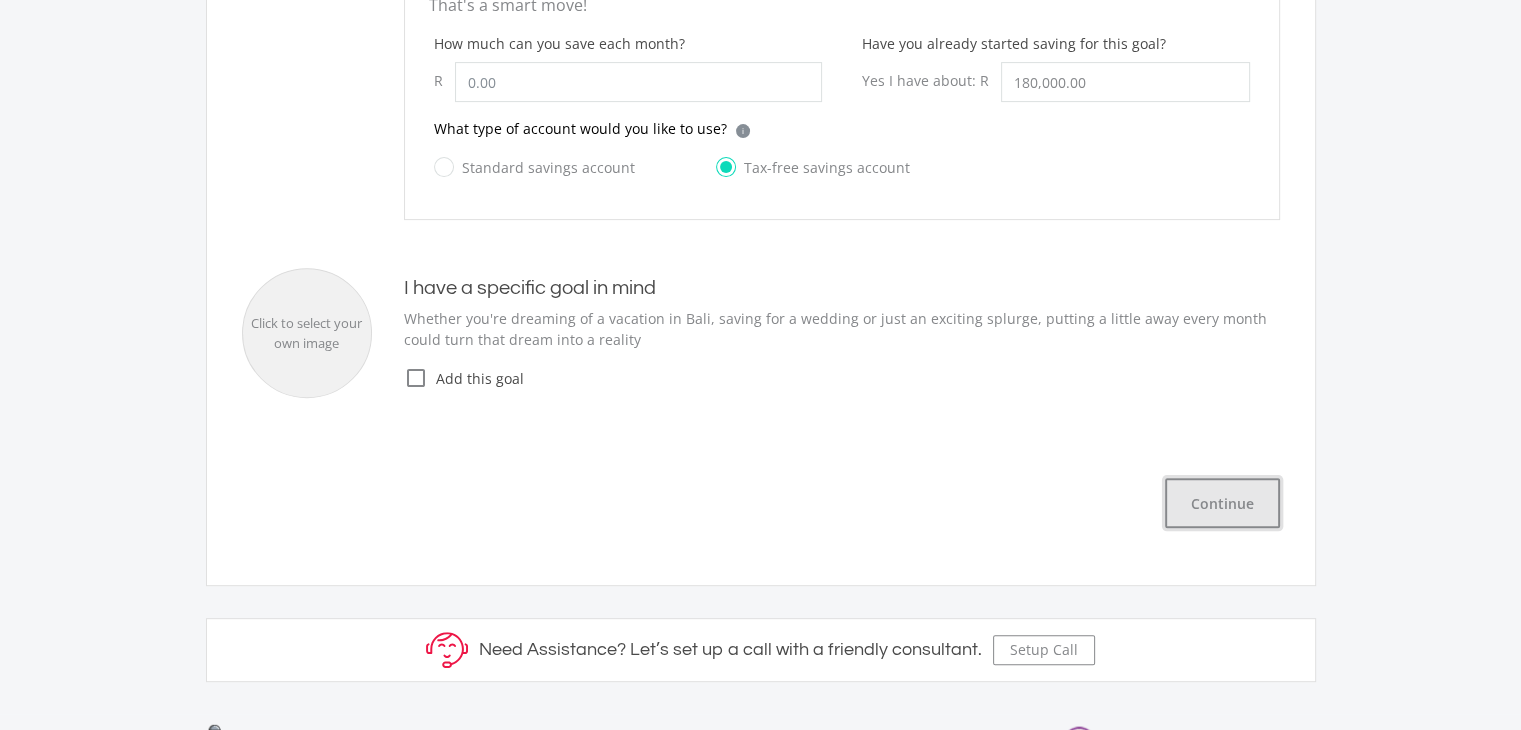 click on "Continue" 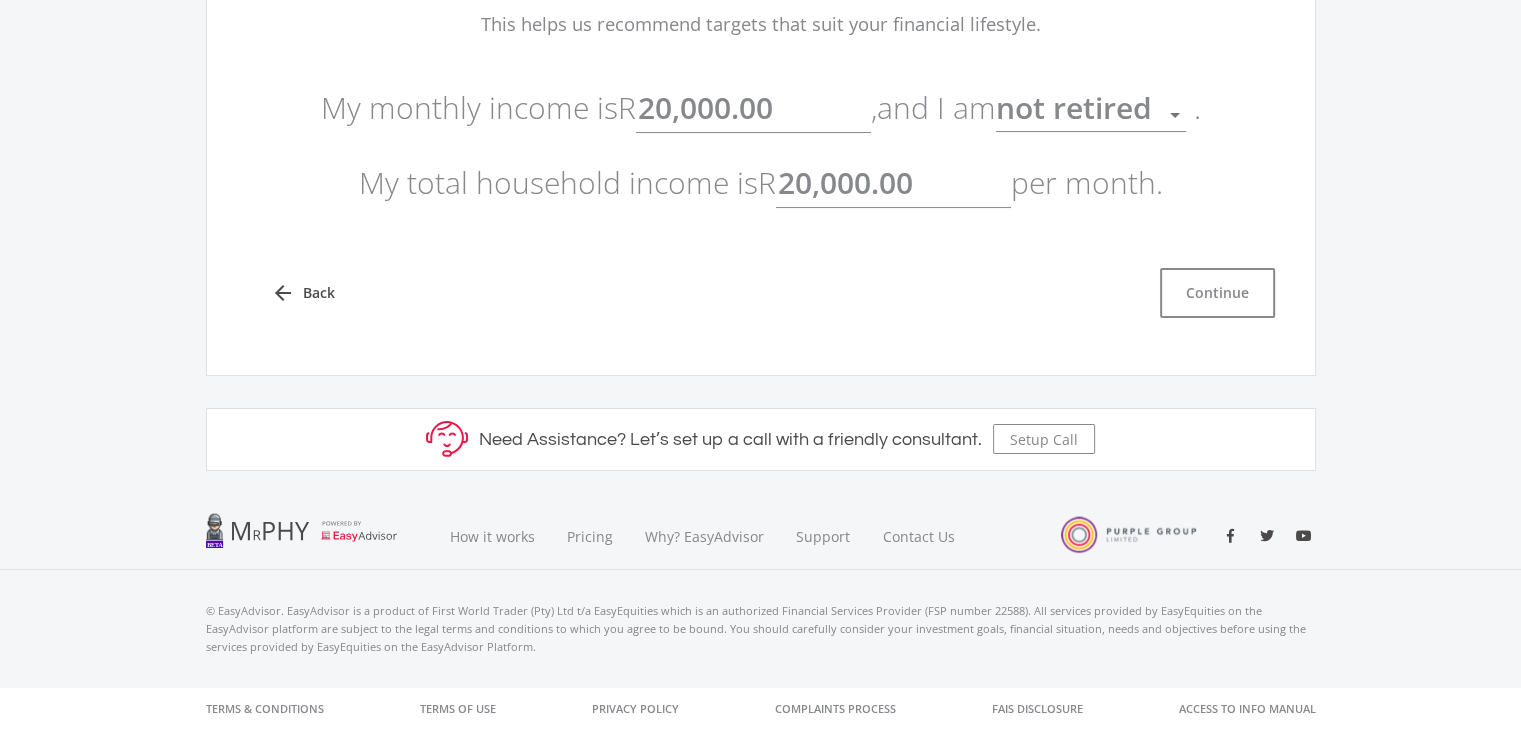 scroll, scrollTop: 252, scrollLeft: 0, axis: vertical 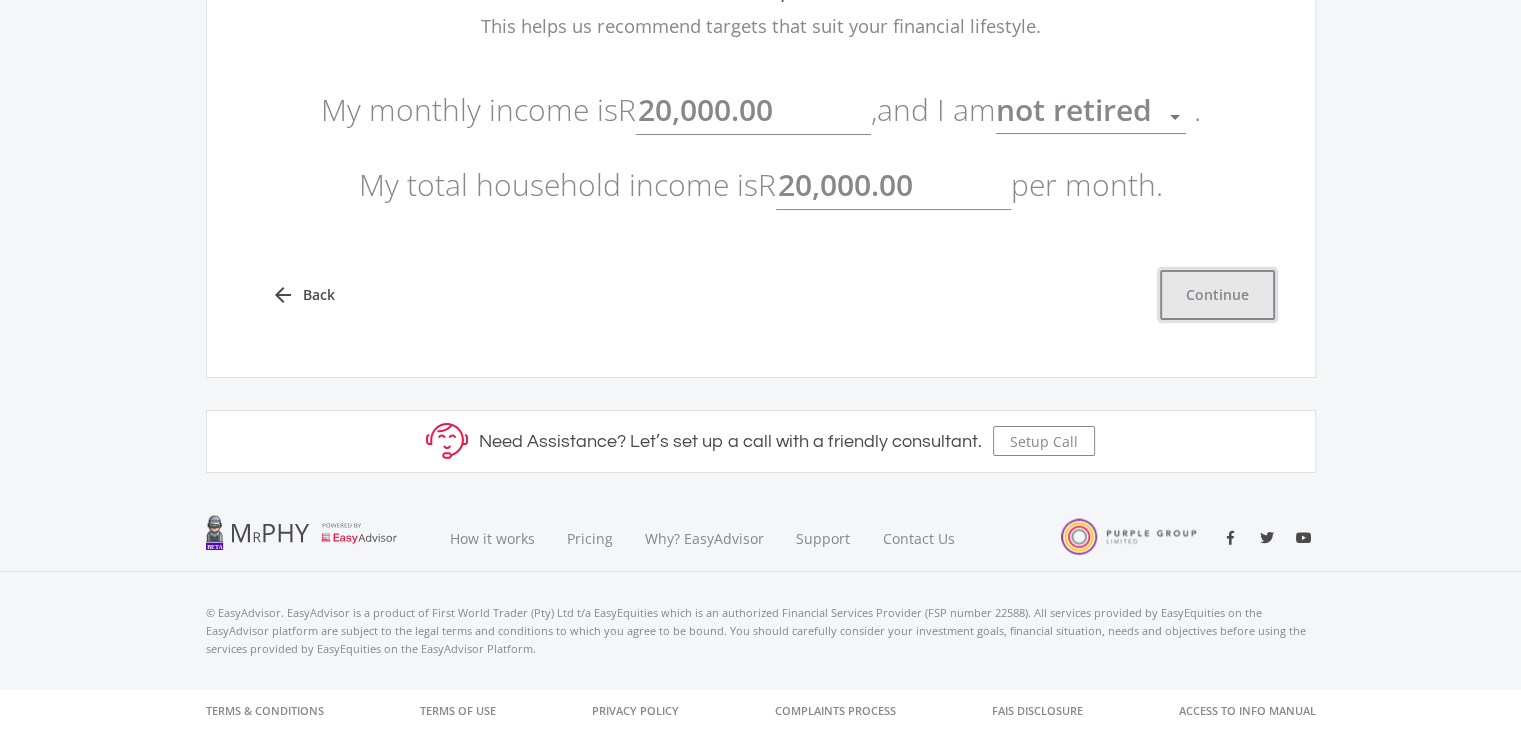 click on "Continue" 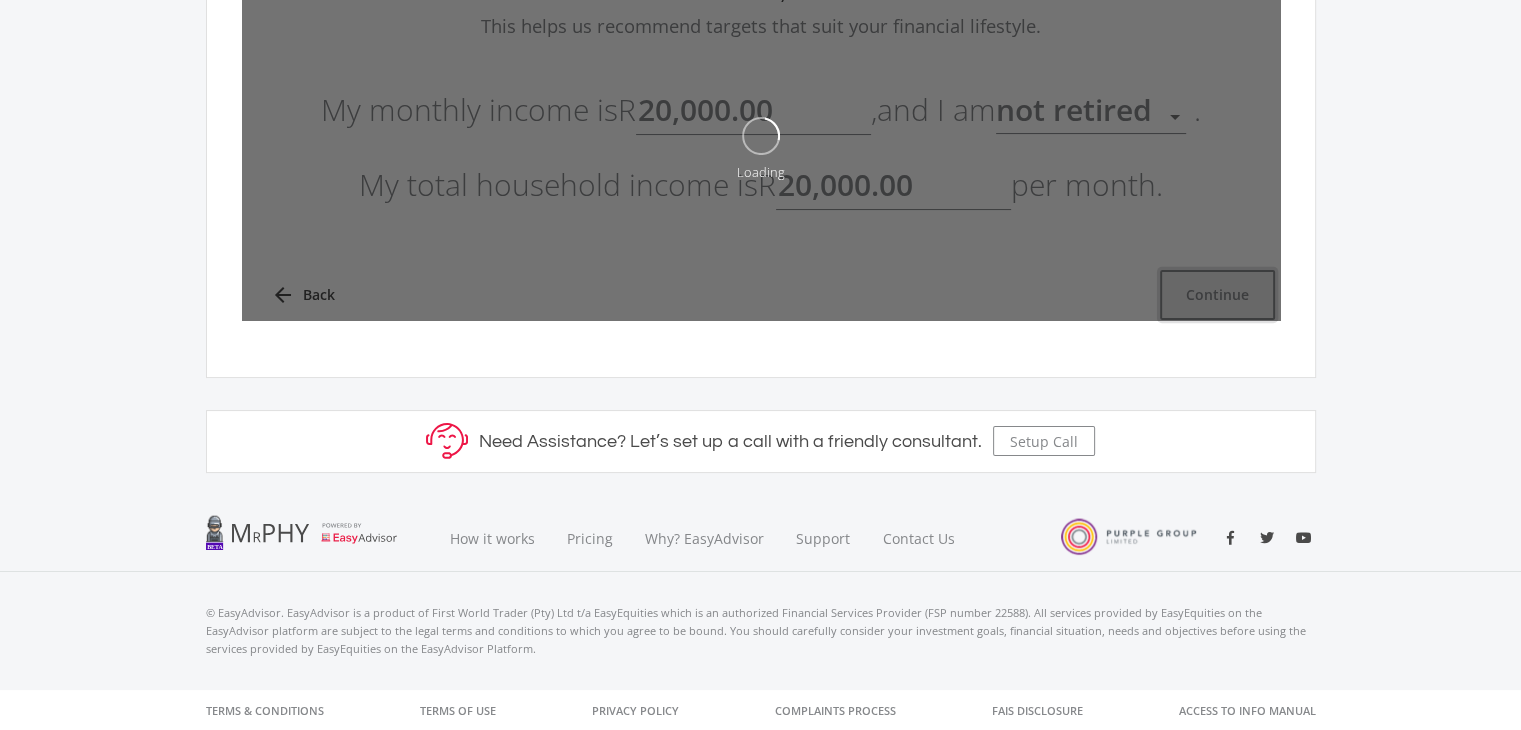 type on "20000" 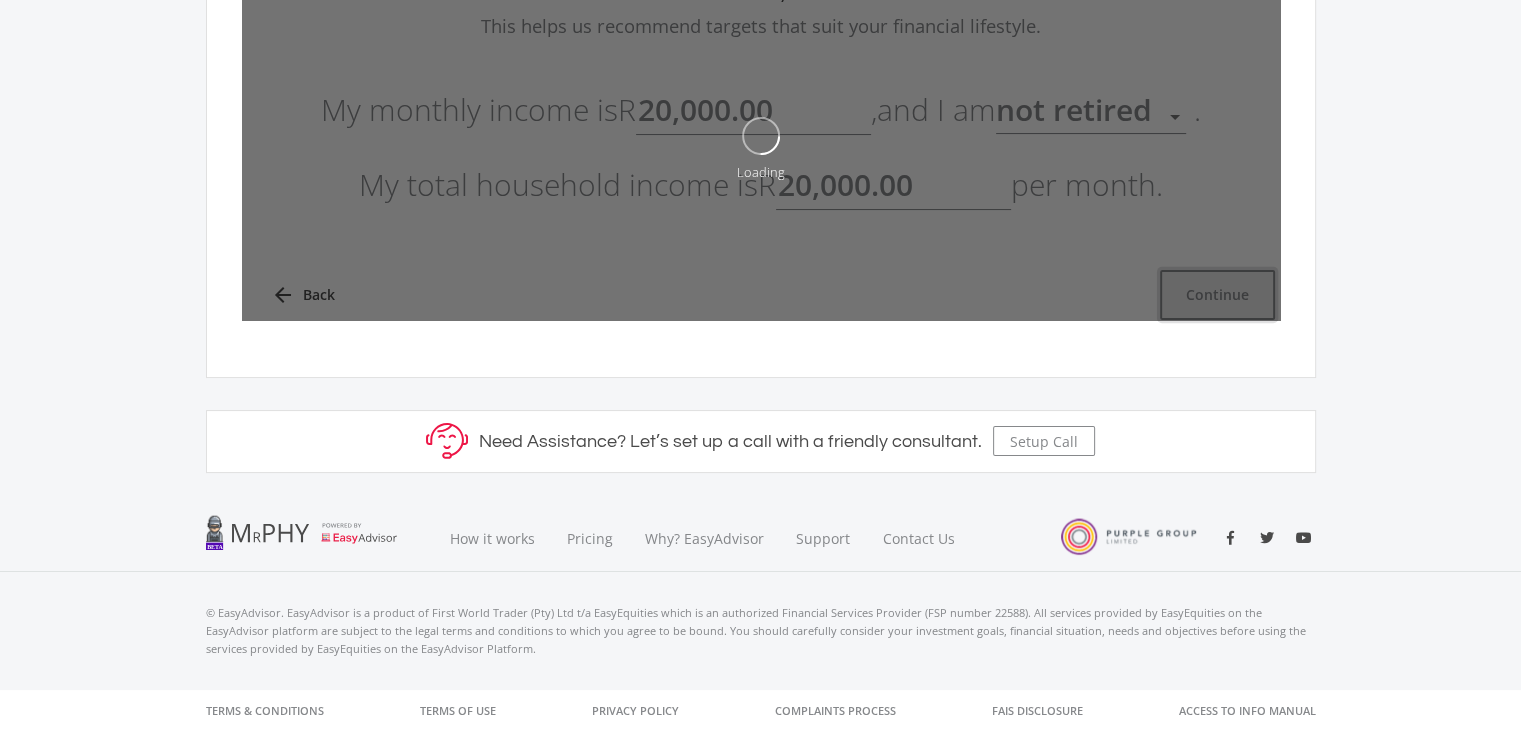 type on "20000" 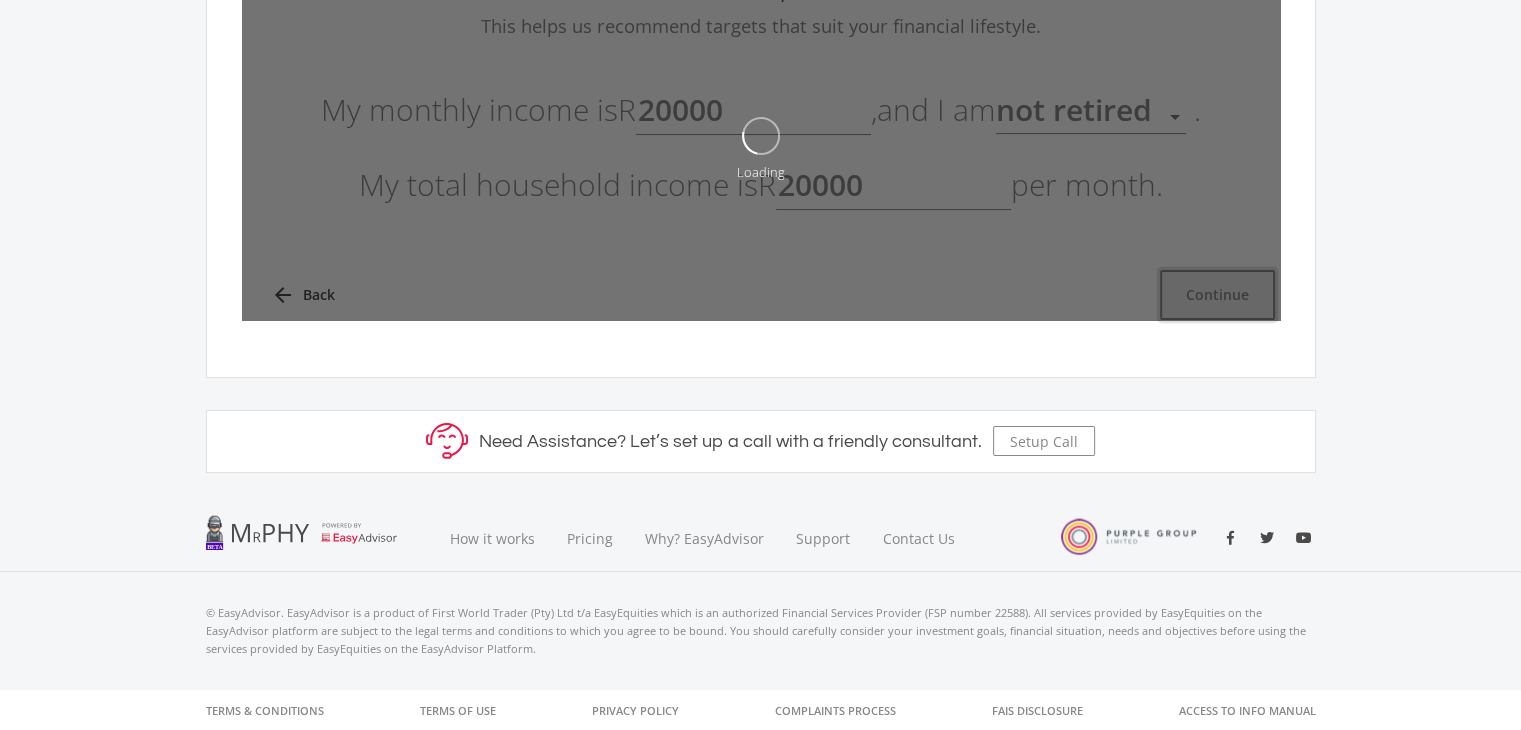 type on "20,000.00" 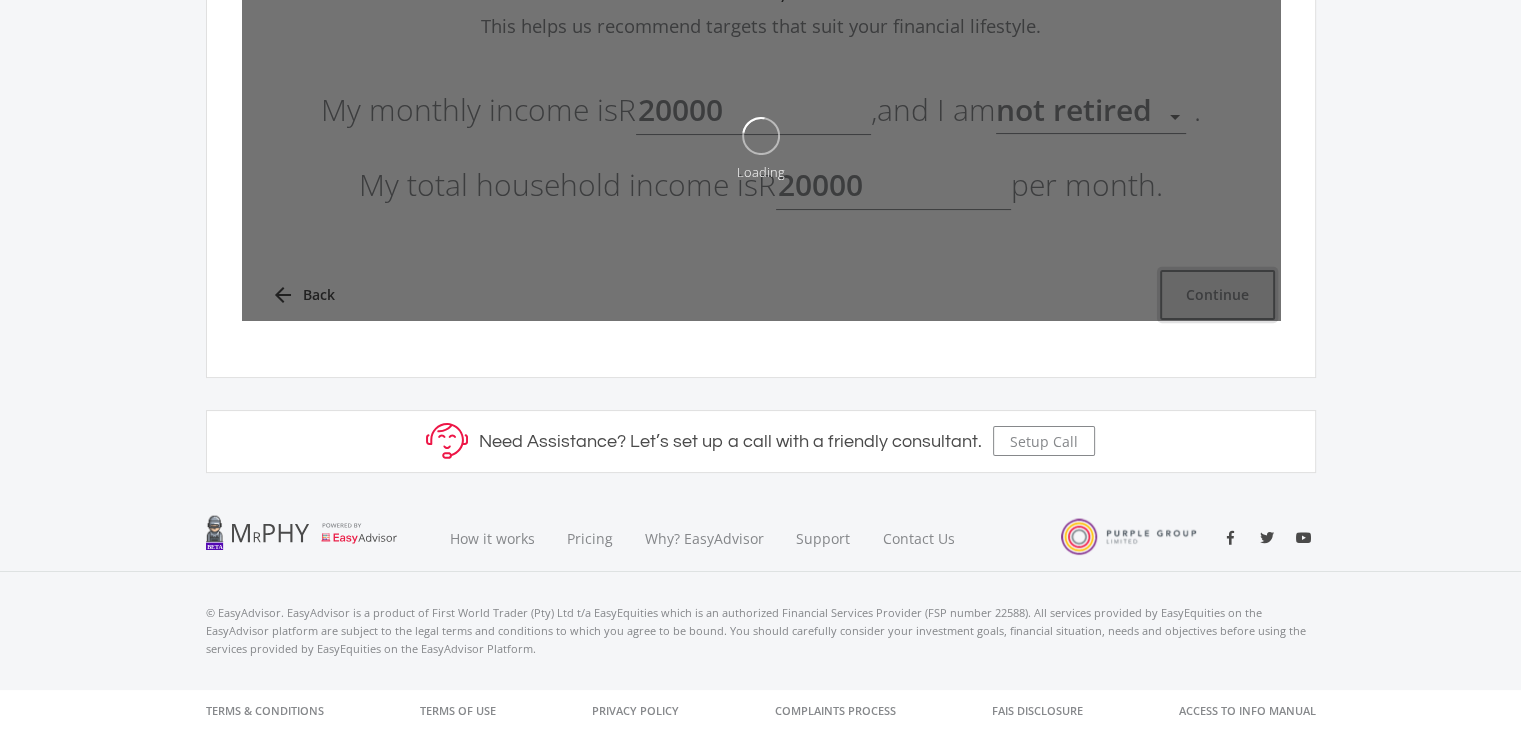 type on "20,000.00" 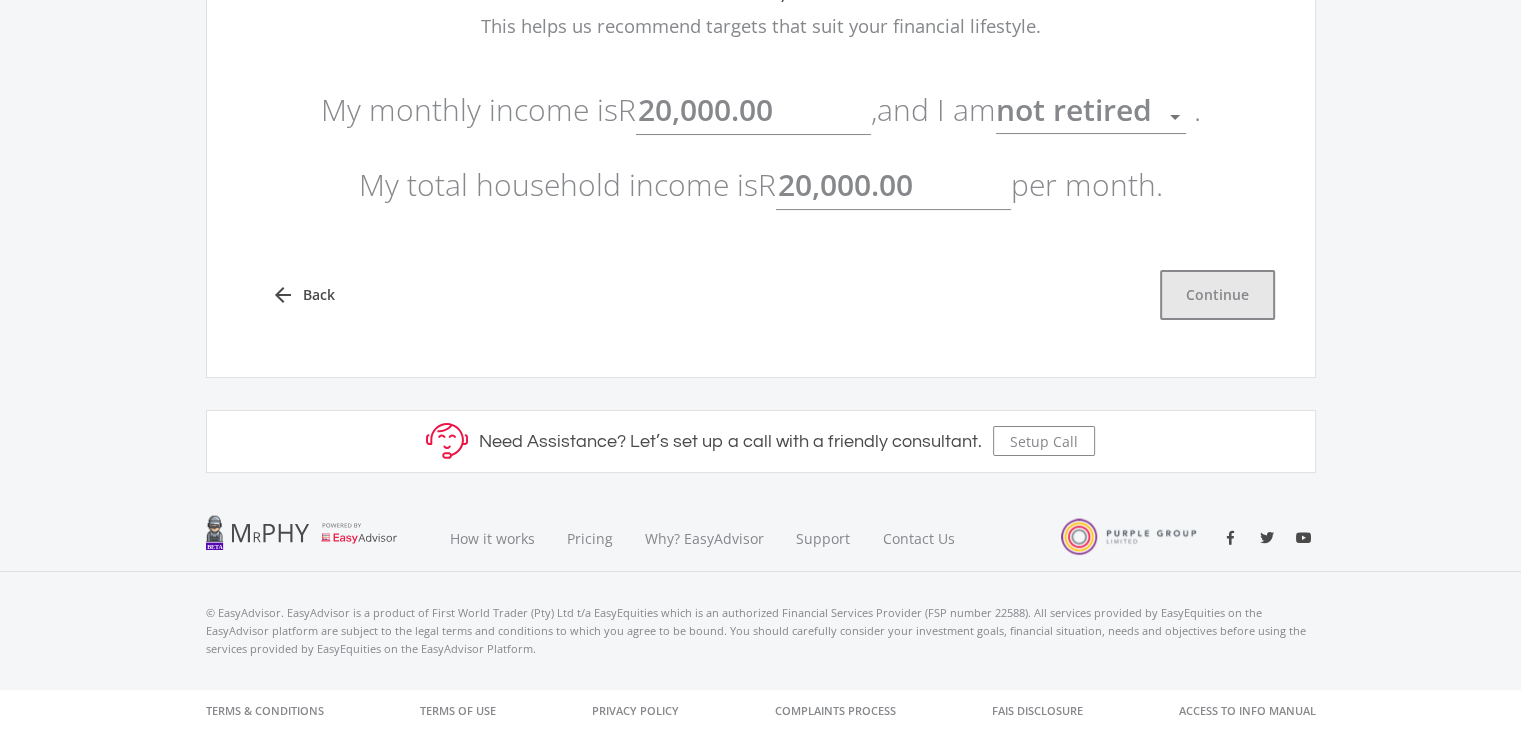 scroll, scrollTop: 63, scrollLeft: 0, axis: vertical 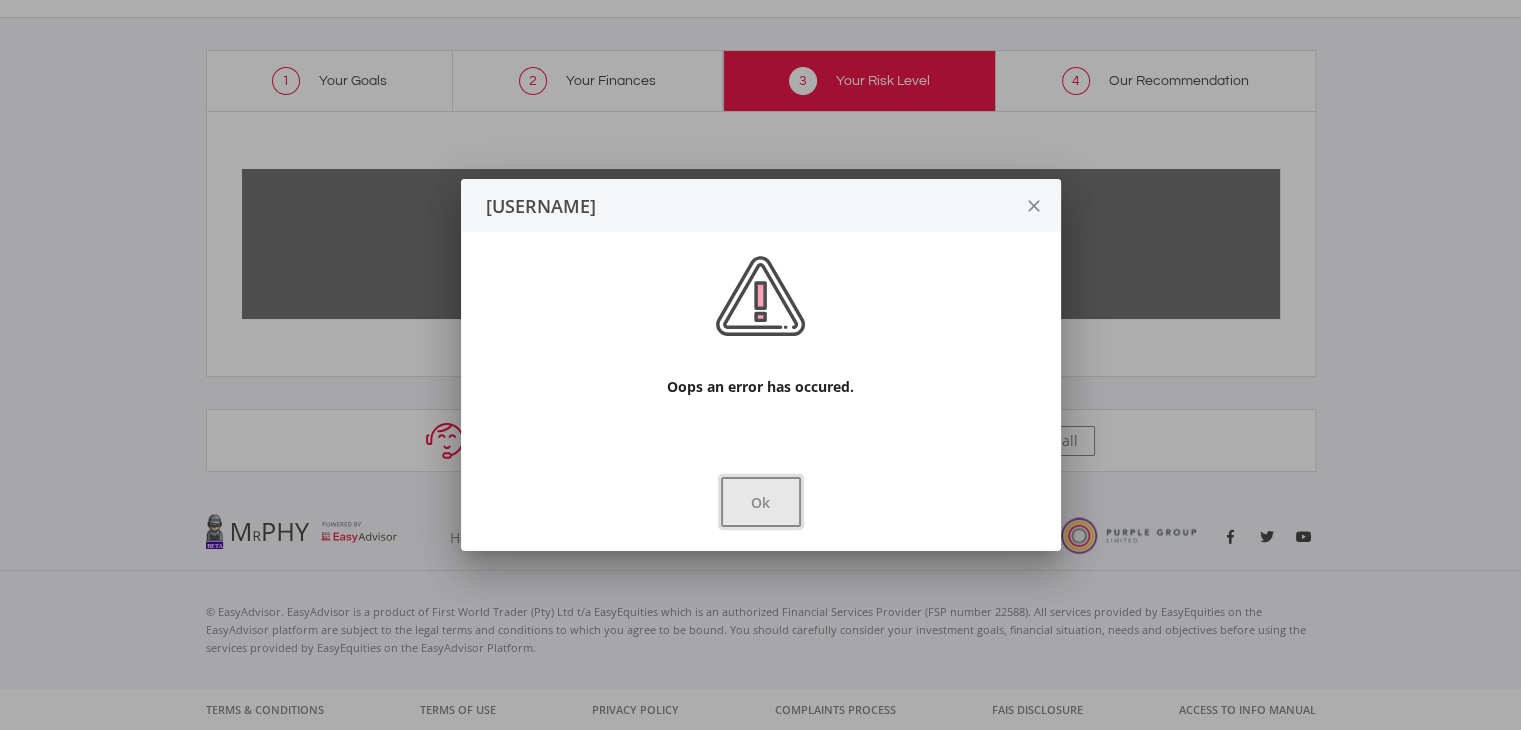 click on "Ok" at bounding box center [761, 502] 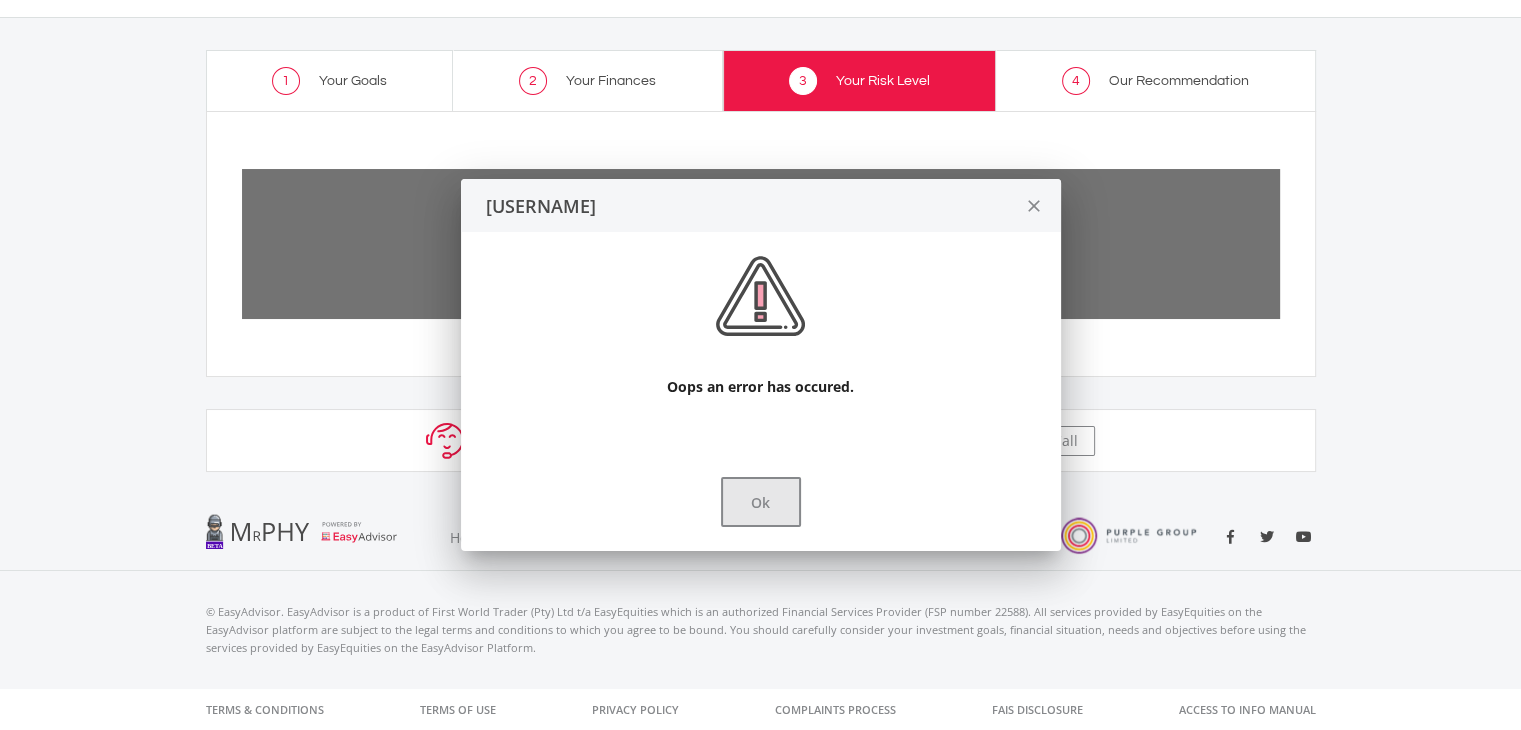 scroll, scrollTop: 63, scrollLeft: 0, axis: vertical 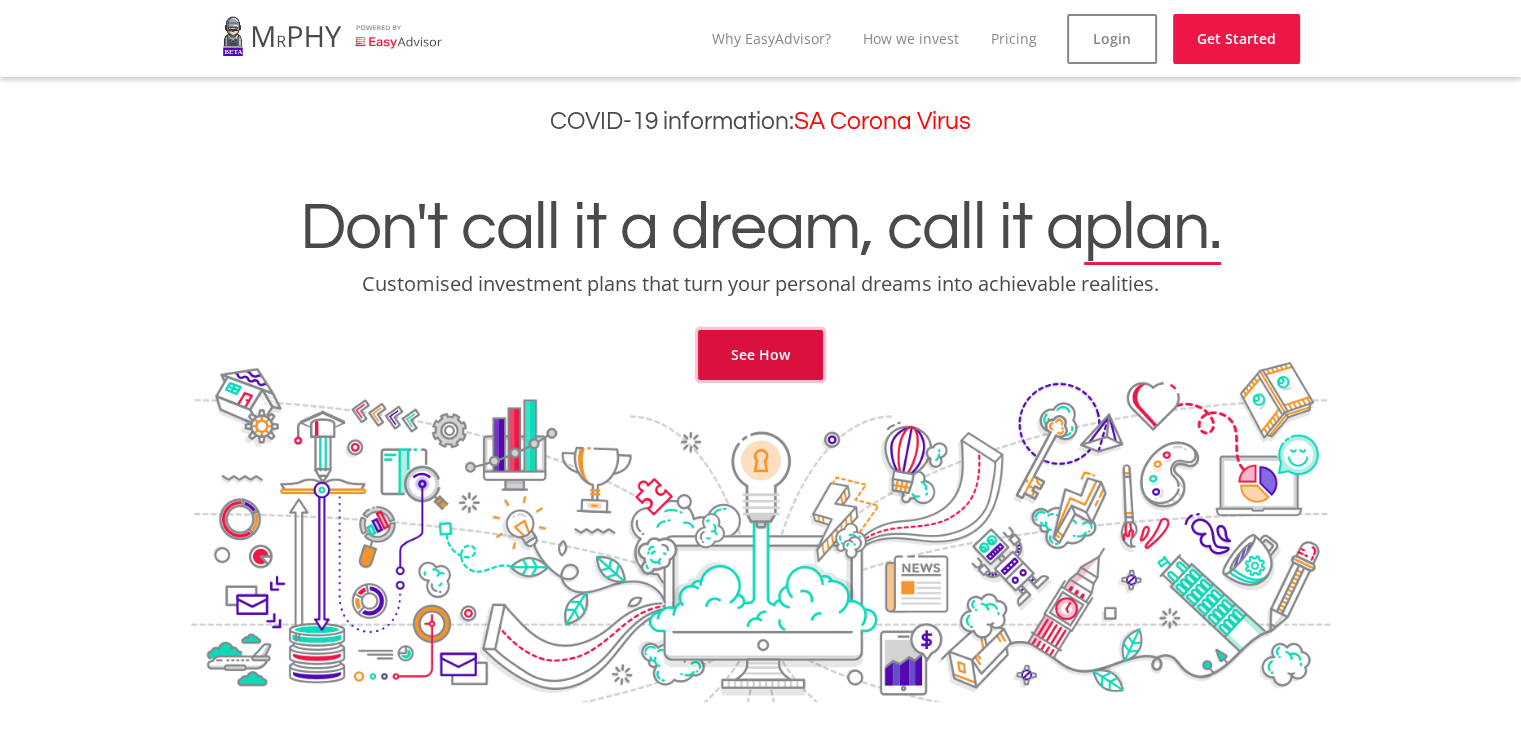 click on "See How" at bounding box center [760, 355] 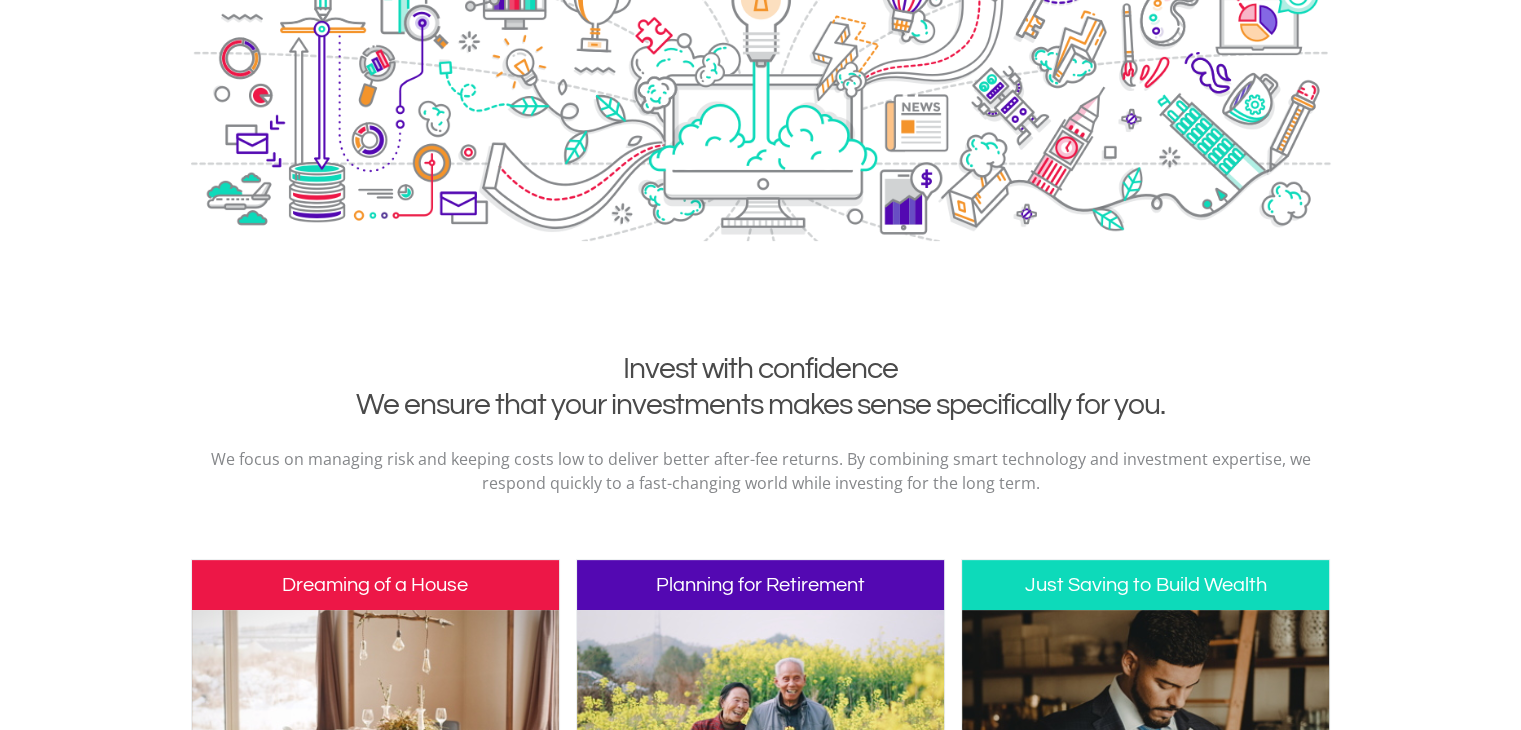 scroll, scrollTop: 0, scrollLeft: 0, axis: both 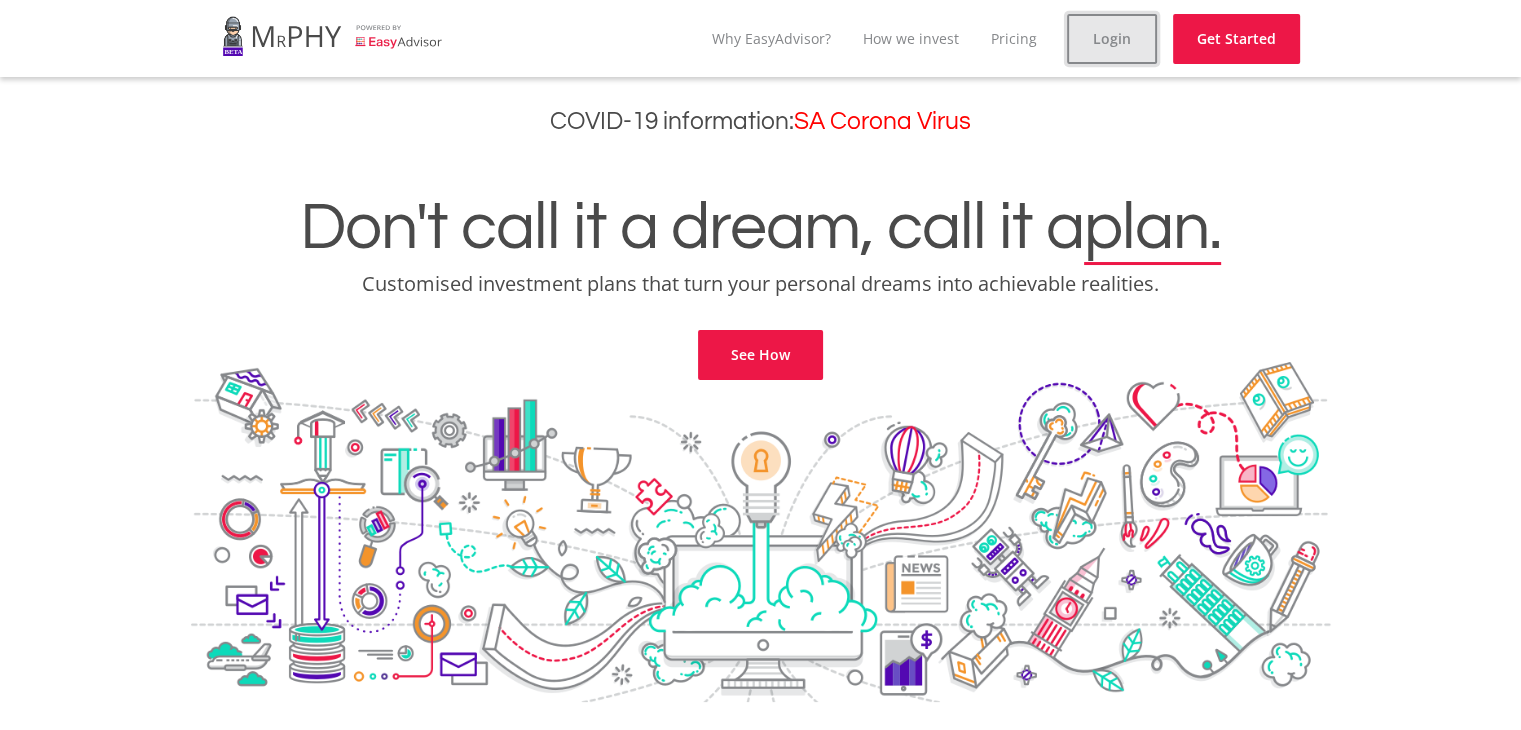 click on "Login" at bounding box center (1112, 39) 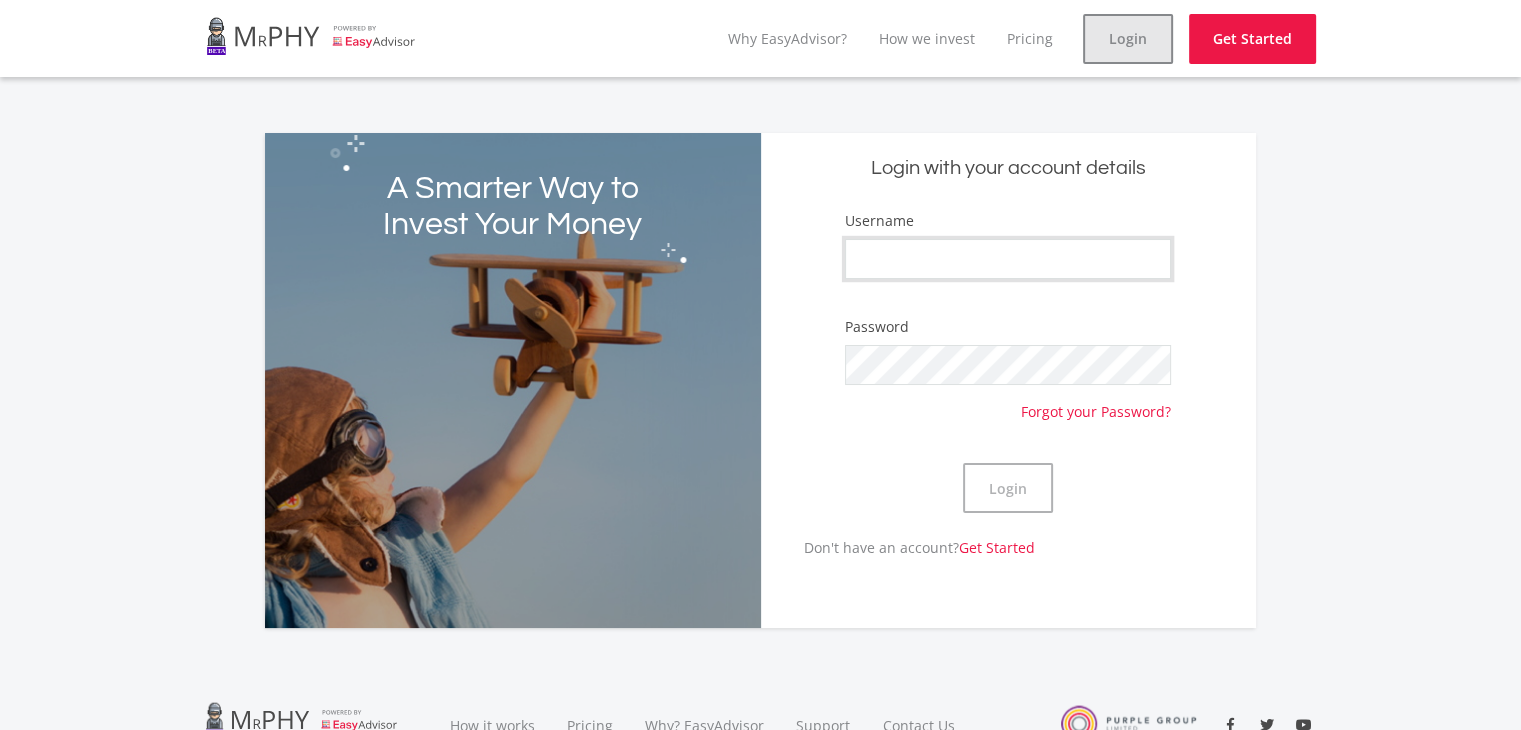 type on "[USERNAME]" 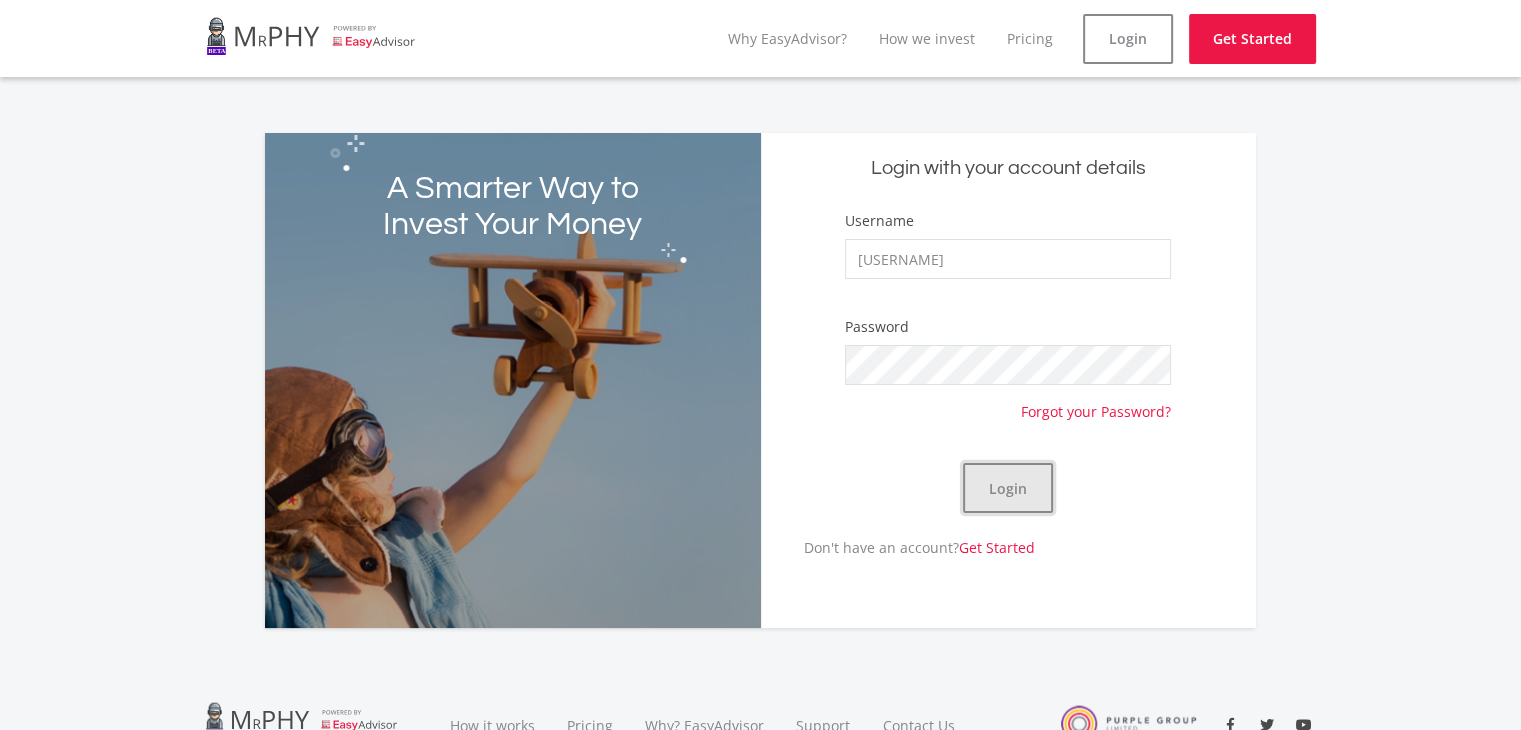 click on "Login" 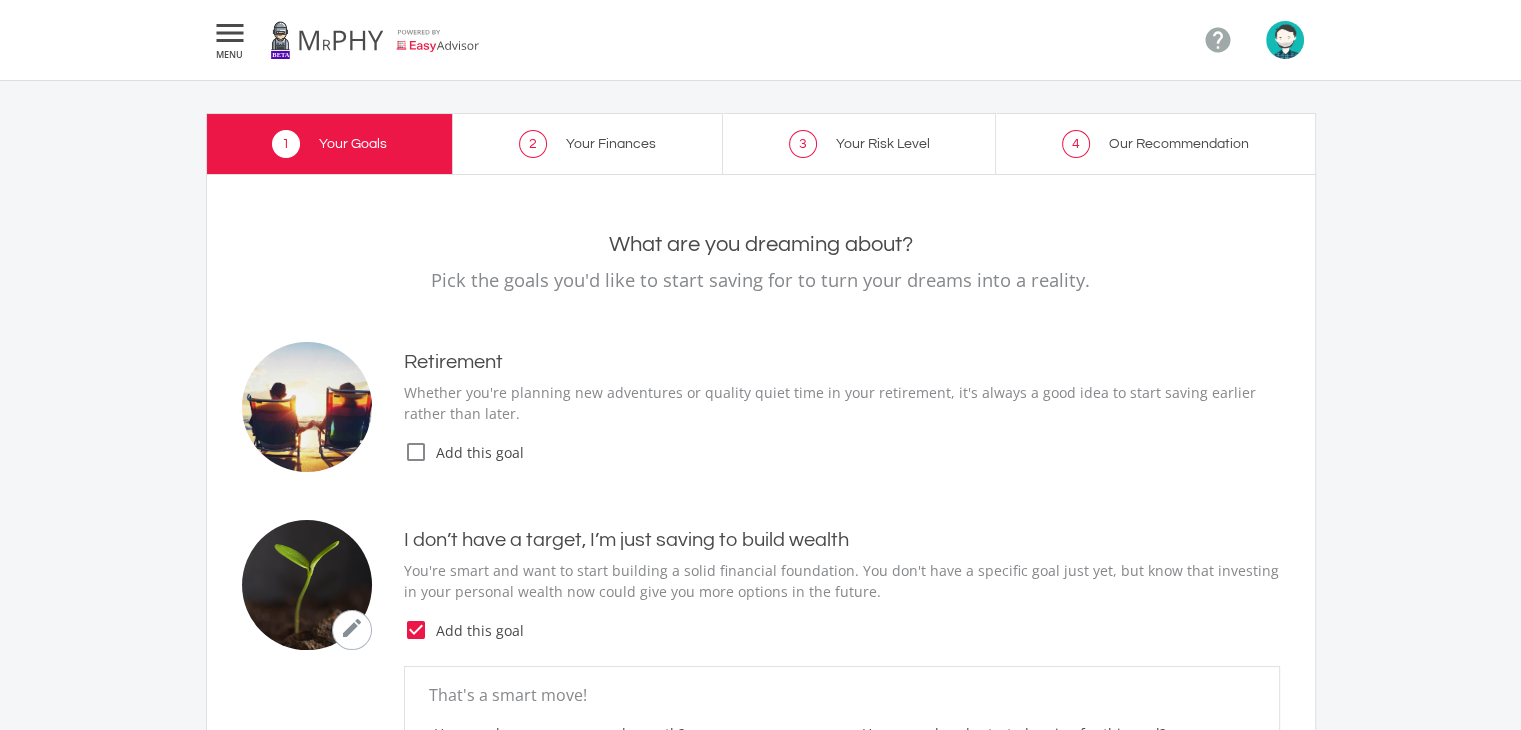 type on "180,000.00" 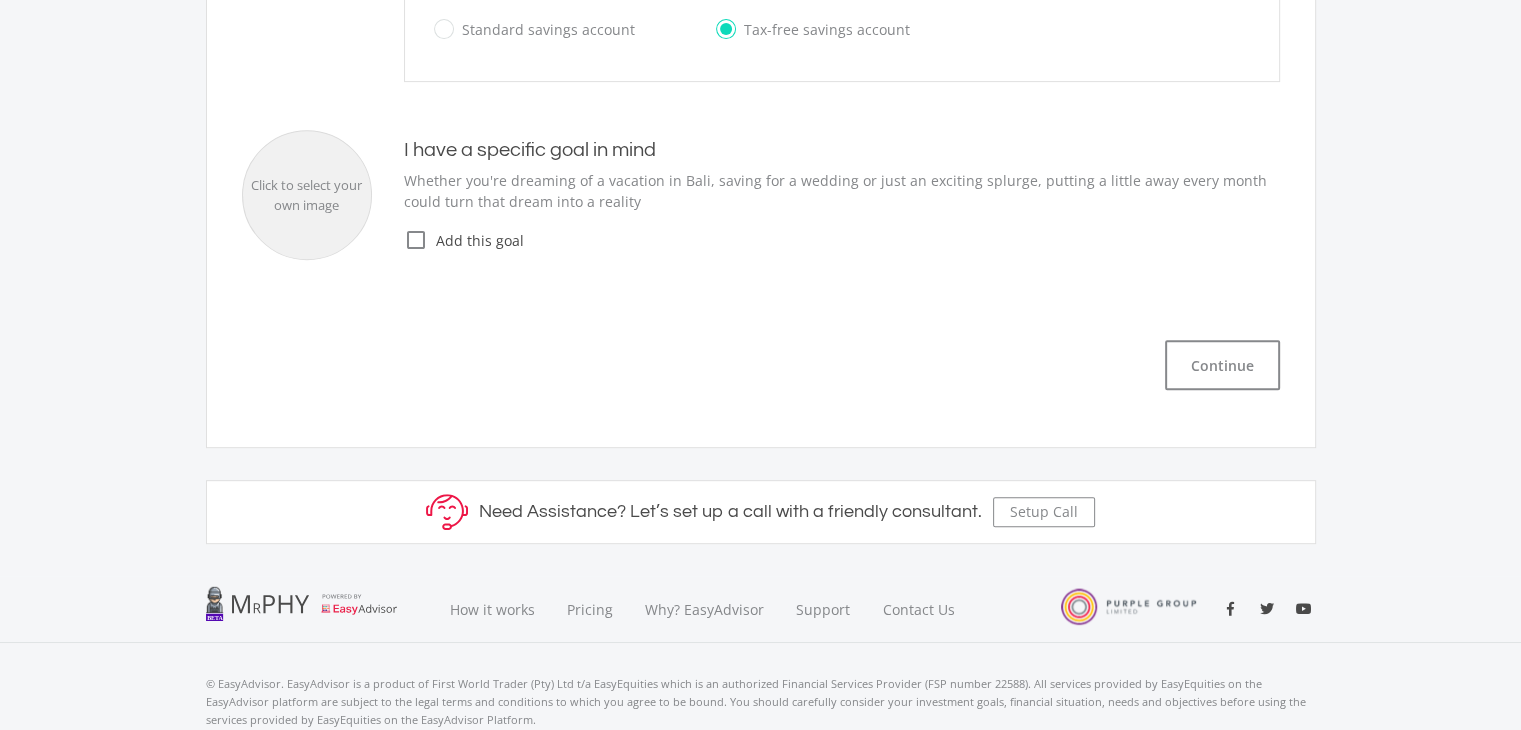 scroll, scrollTop: 849, scrollLeft: 0, axis: vertical 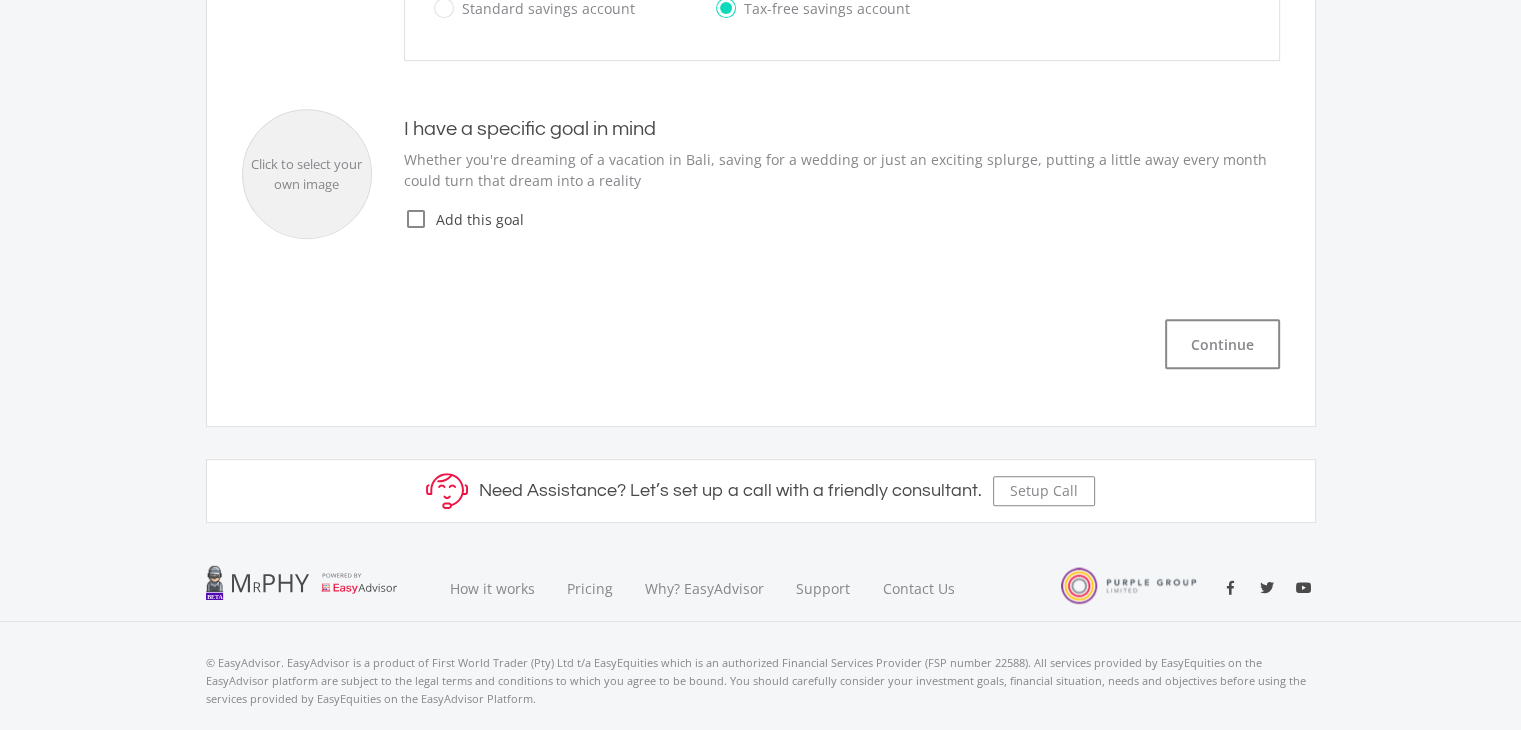 drag, startPoint x: 1263, startPoint y: 334, endPoint x: 1234, endPoint y: 166, distance: 170.4846 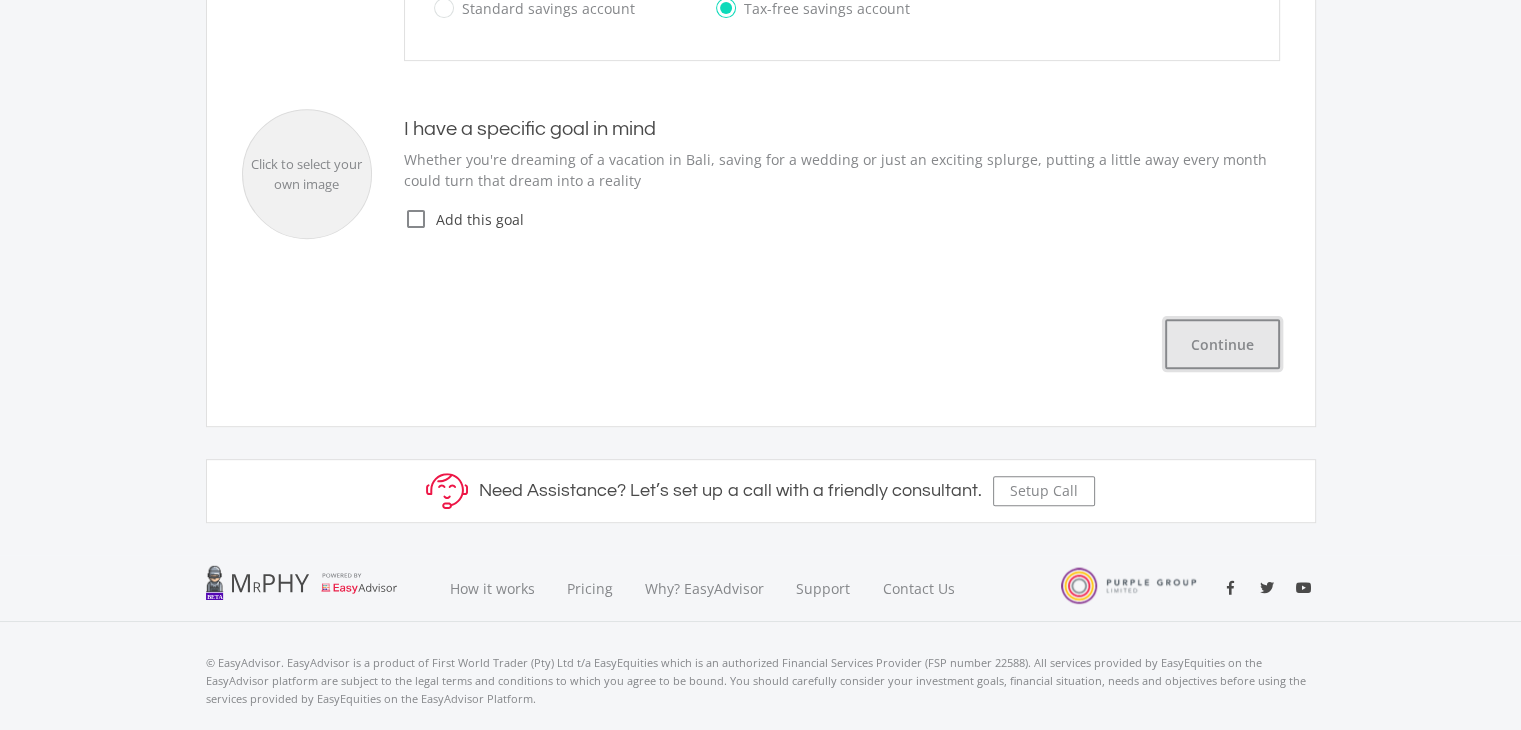 click on "Continue" 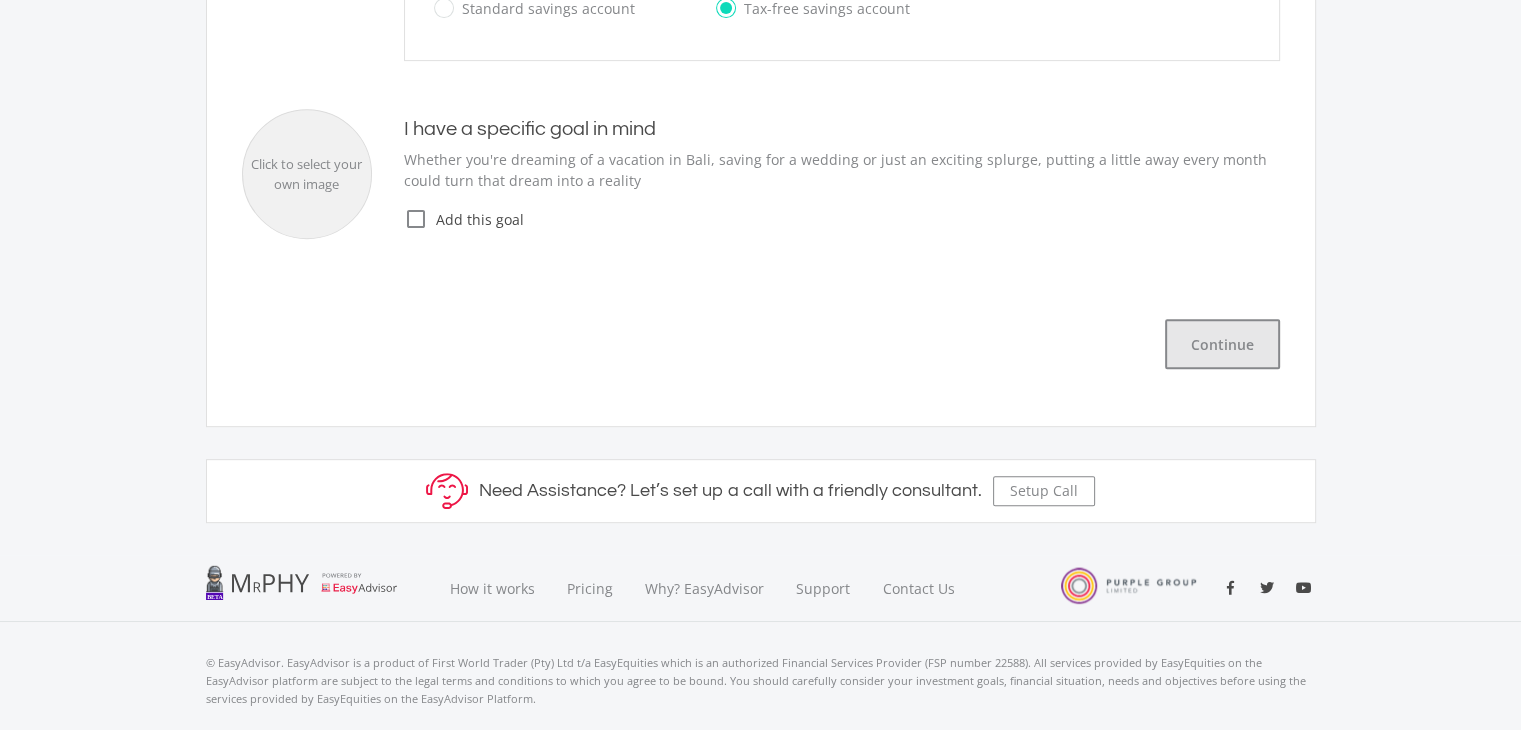 scroll, scrollTop: 252, scrollLeft: 0, axis: vertical 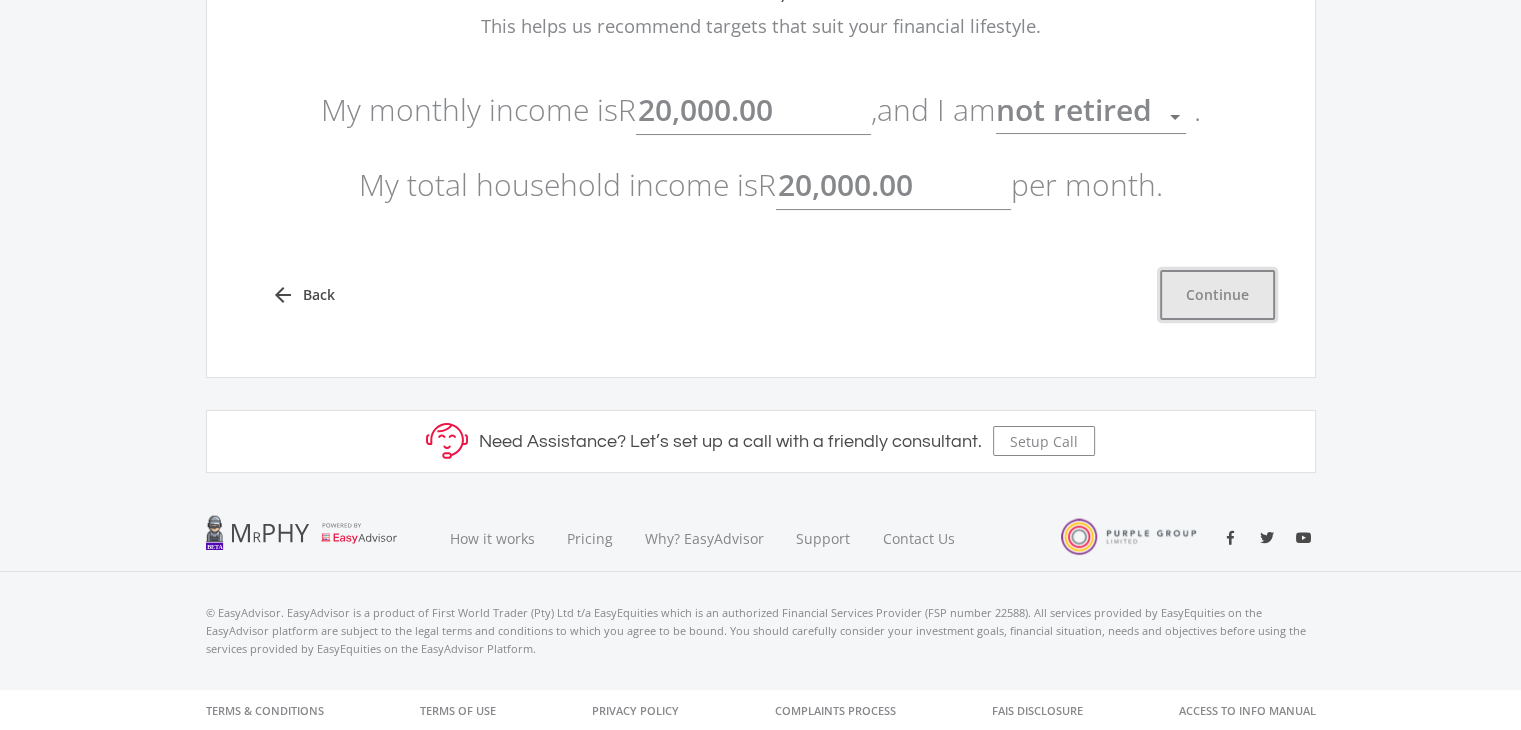 click on "Continue" 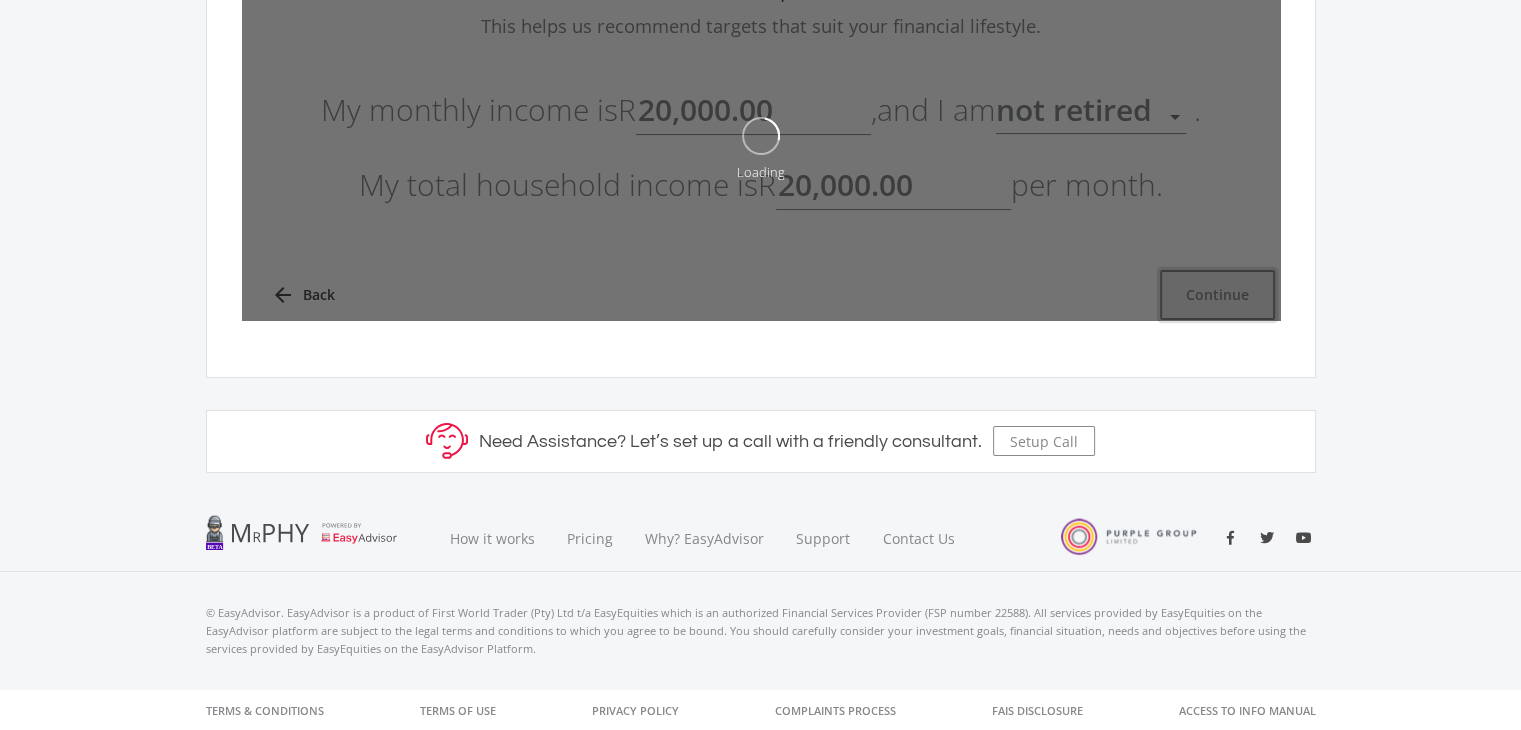 type on "20000" 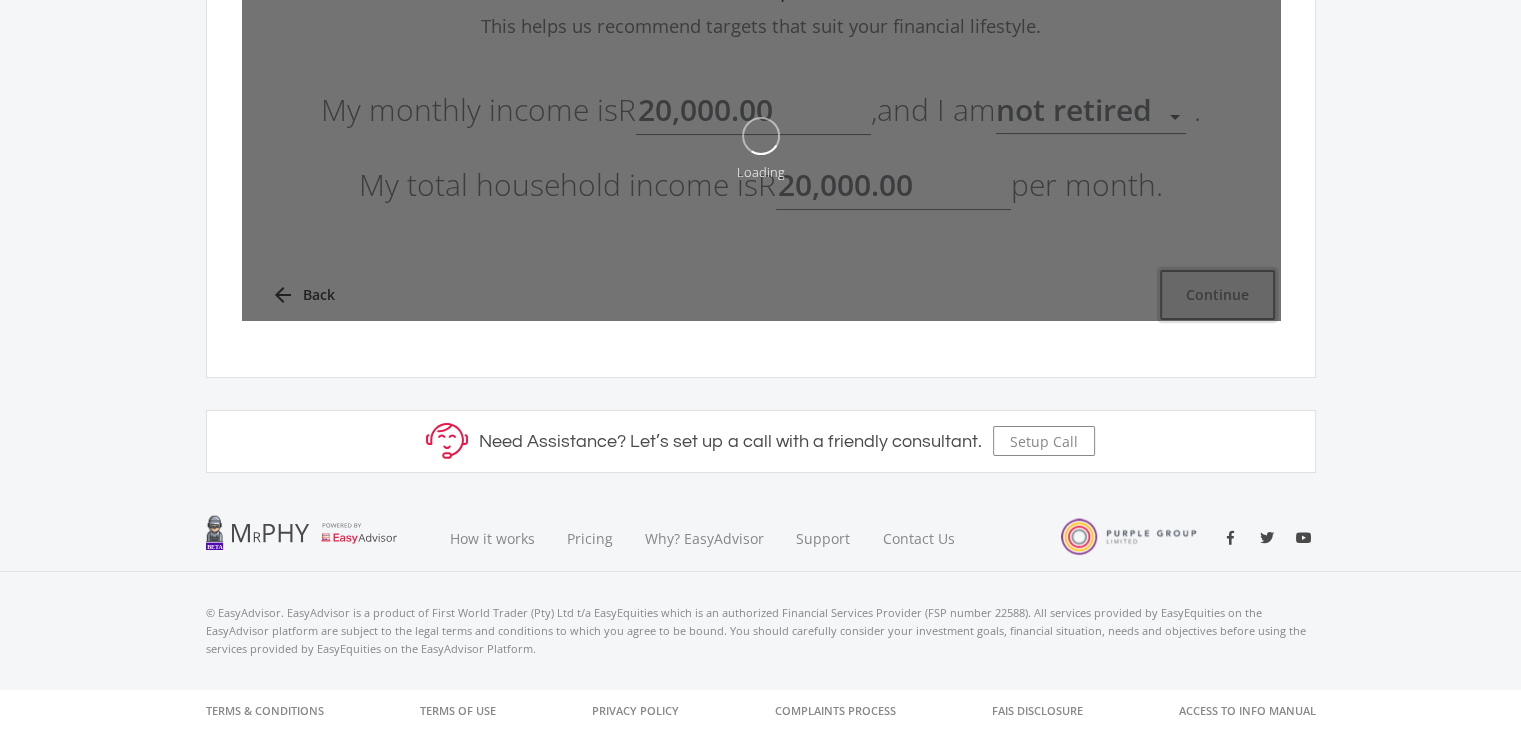 type on "20000" 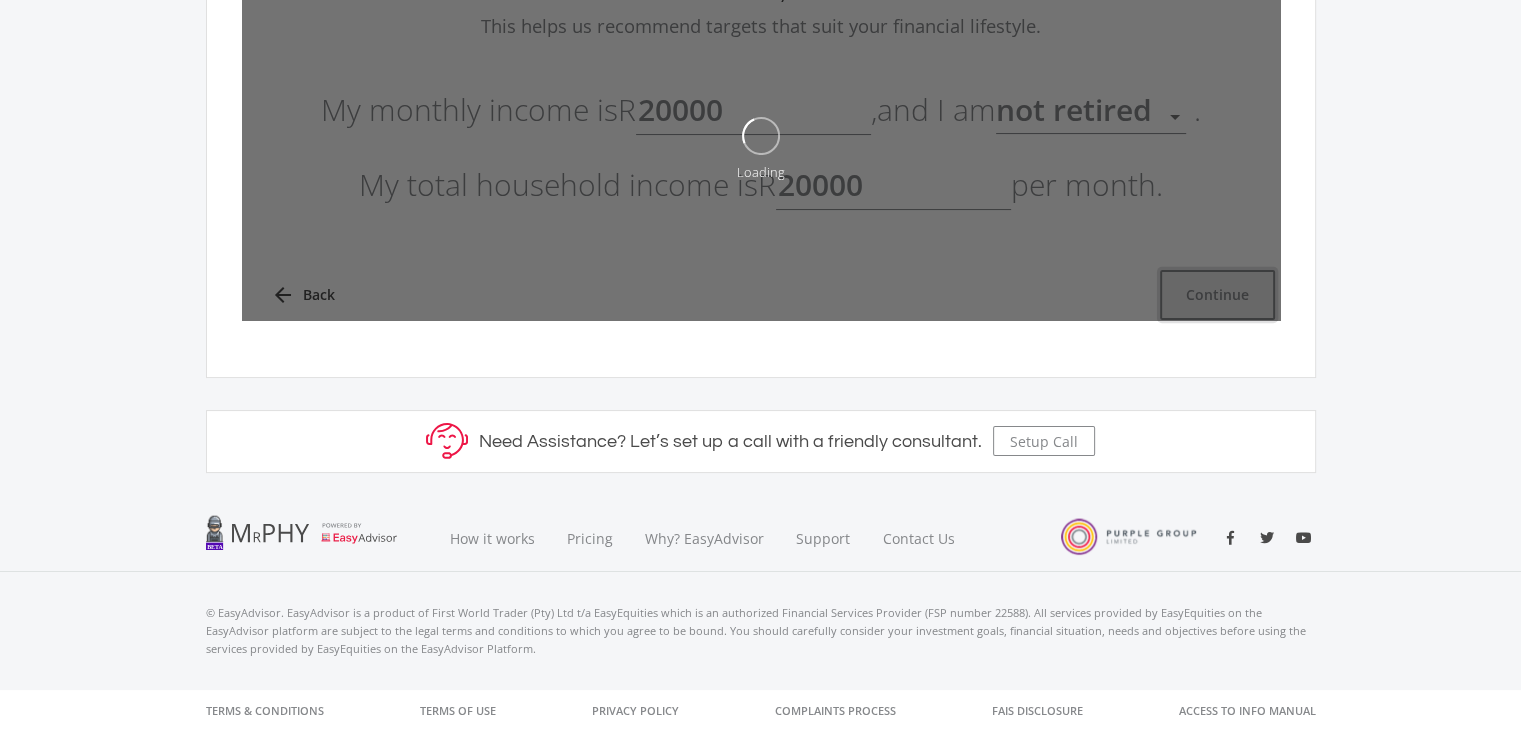 type on "20,000.00" 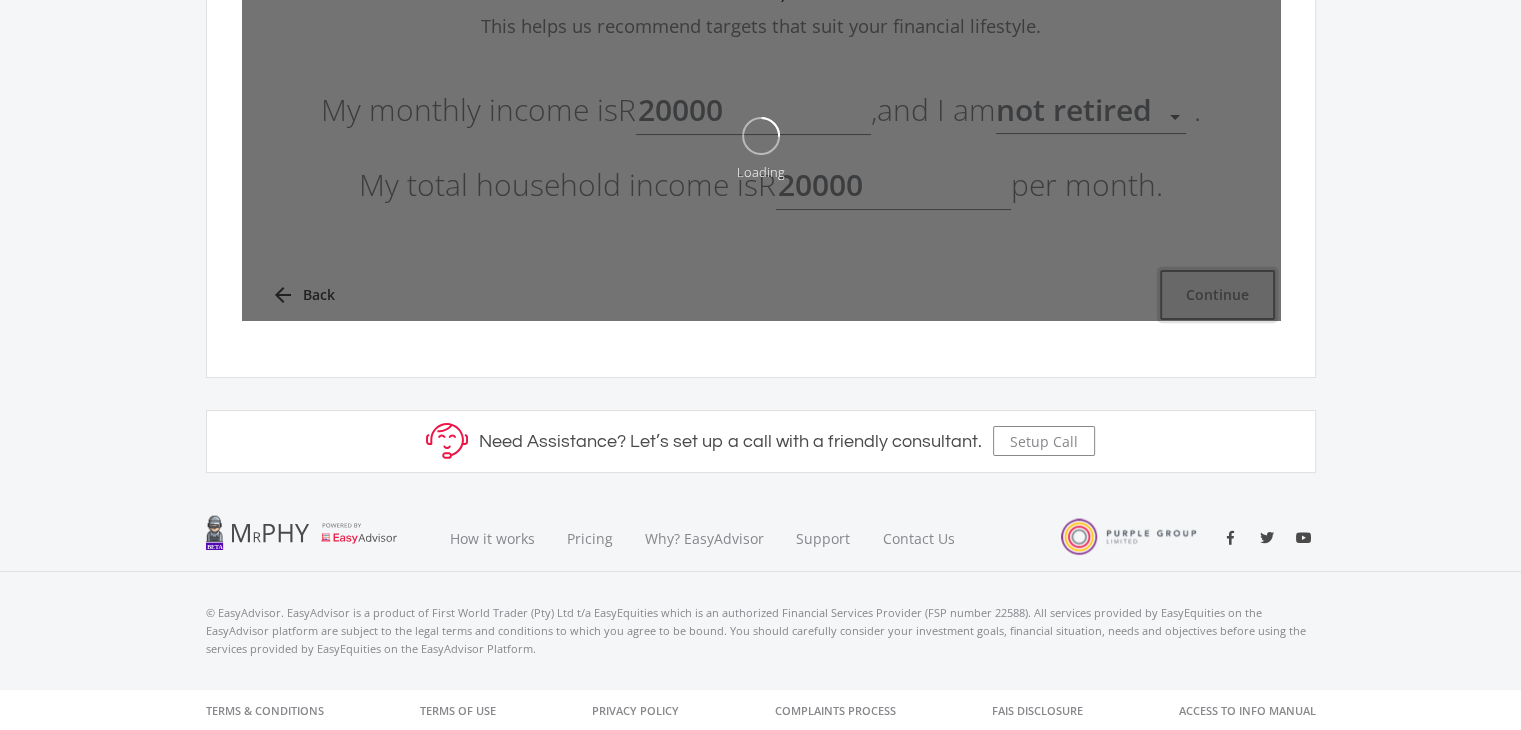 type on "20,000.00" 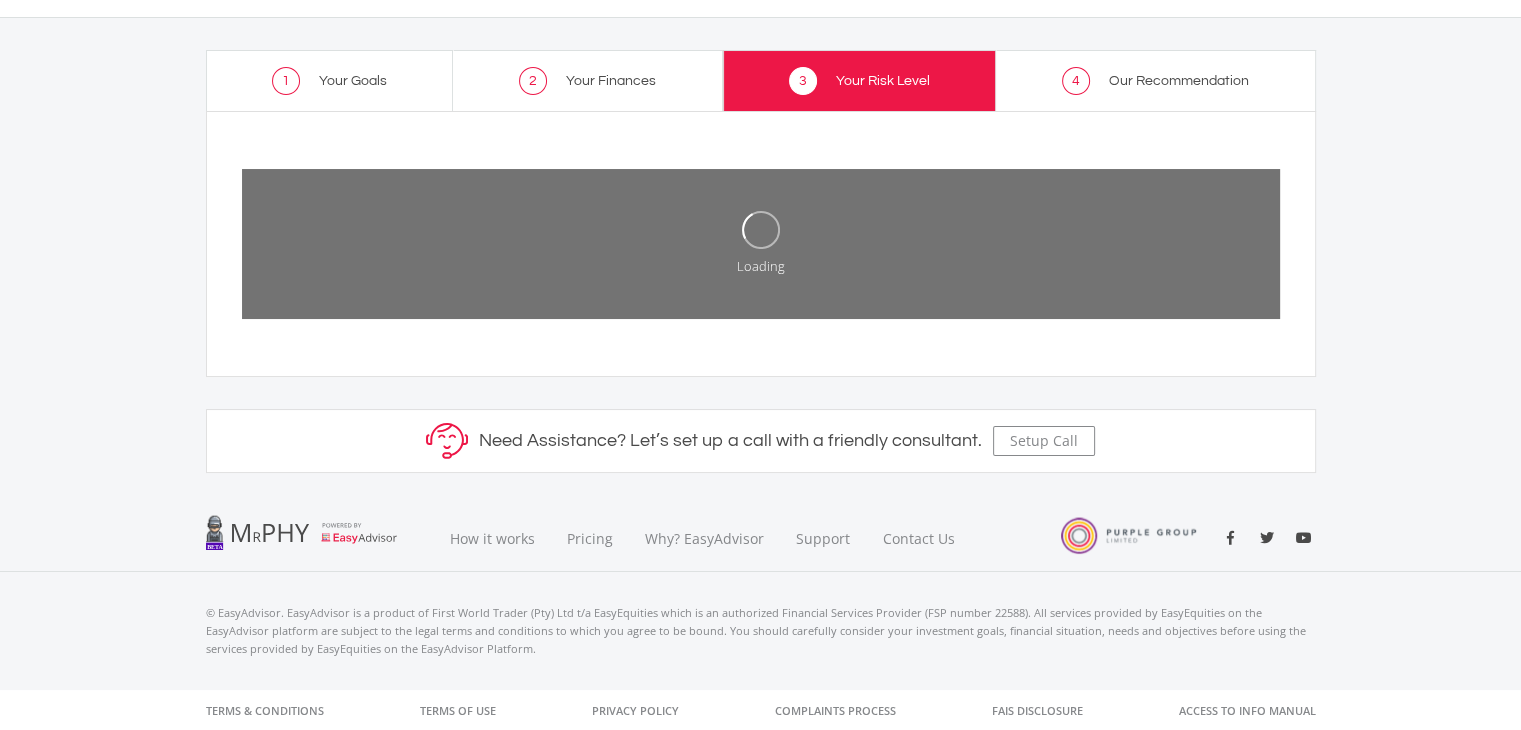 scroll, scrollTop: 0, scrollLeft: 0, axis: both 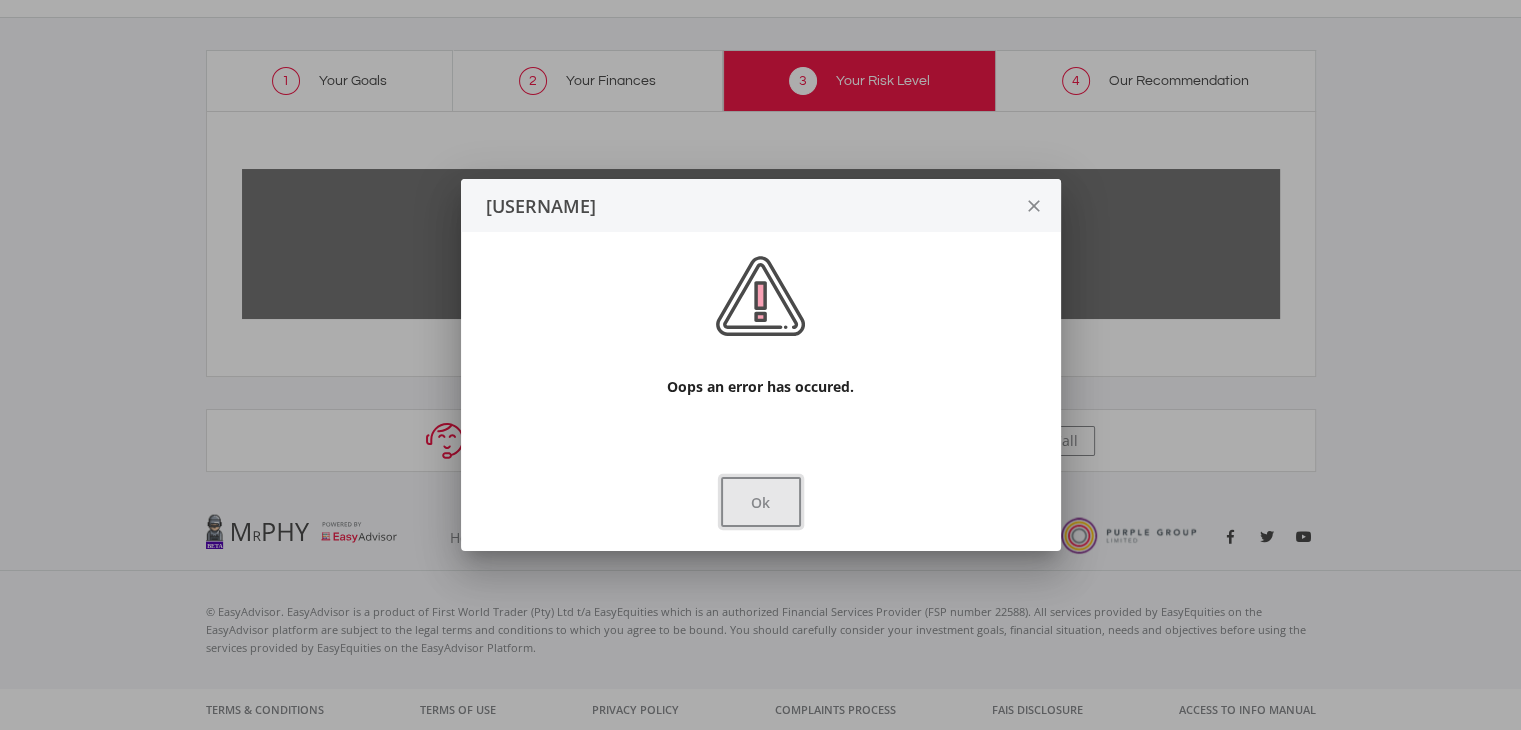 click on "Ok" at bounding box center [761, 502] 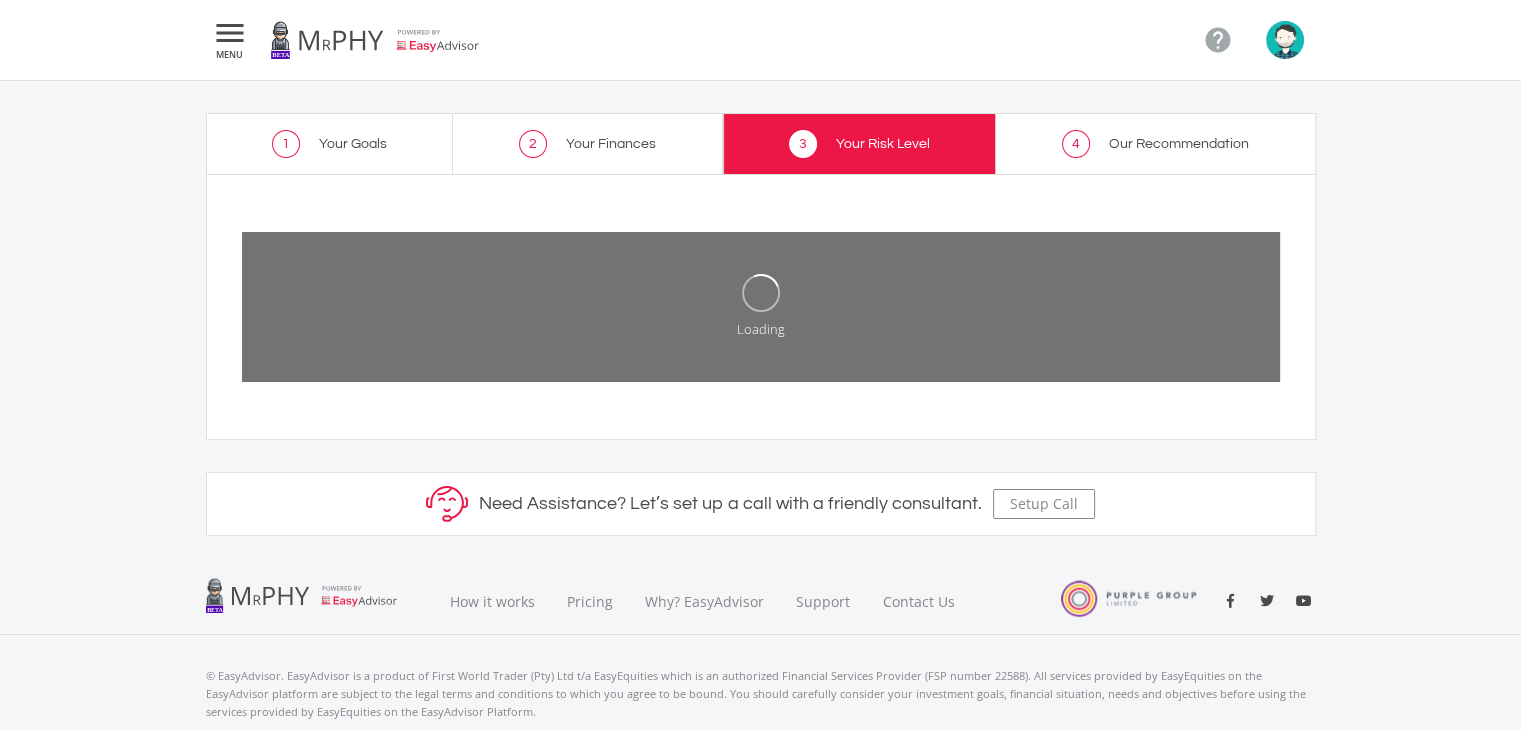 scroll, scrollTop: 63, scrollLeft: 0, axis: vertical 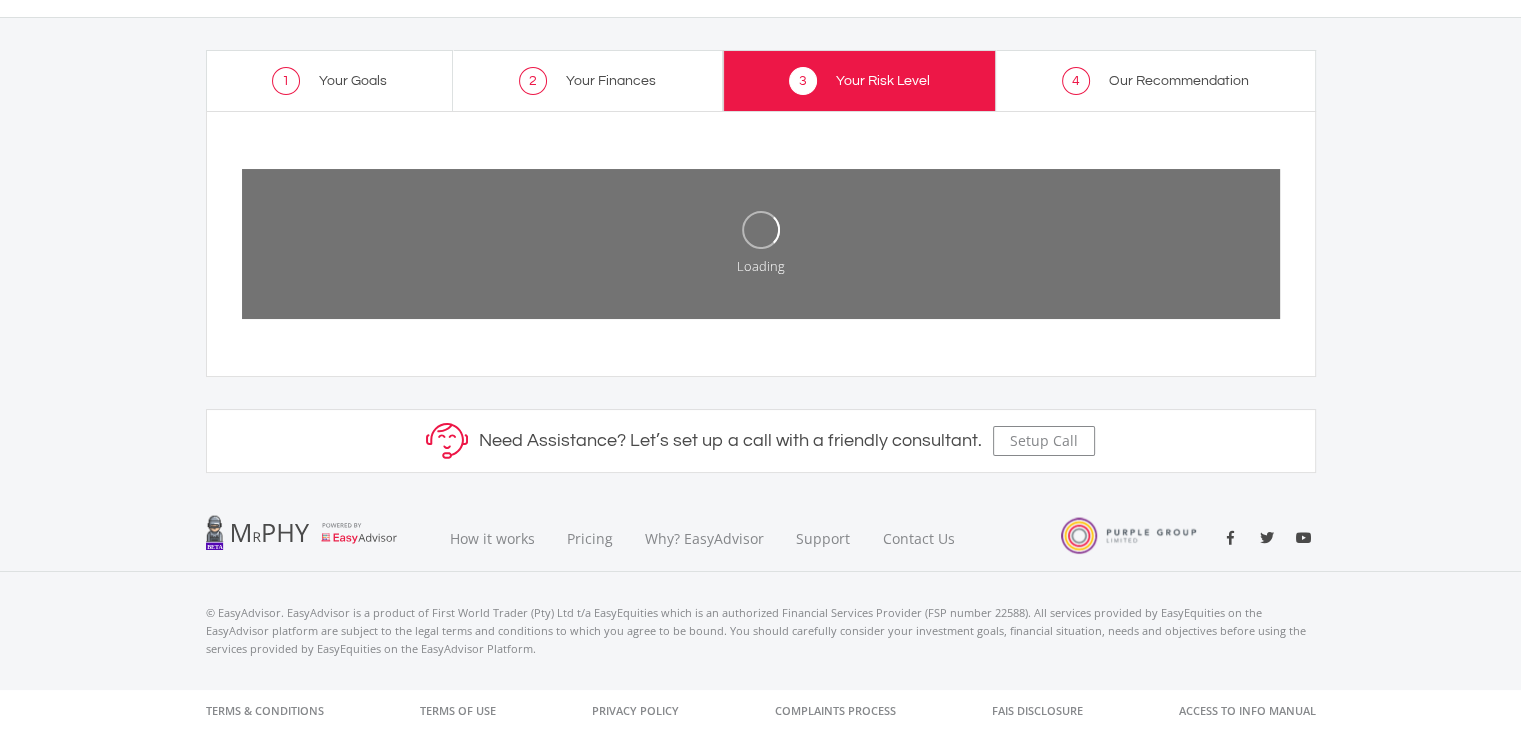 click on "4
Our Recommendation" 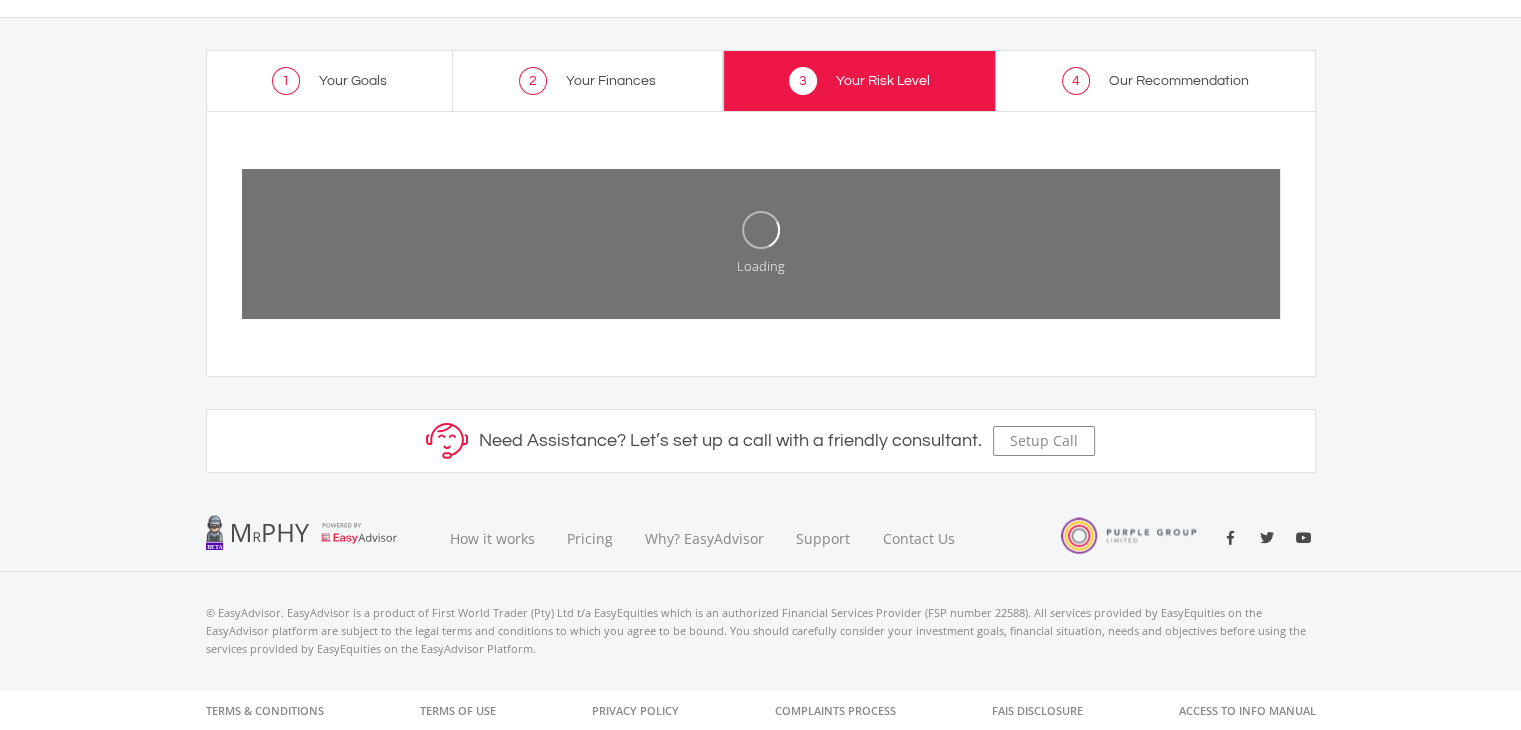 click on "4" 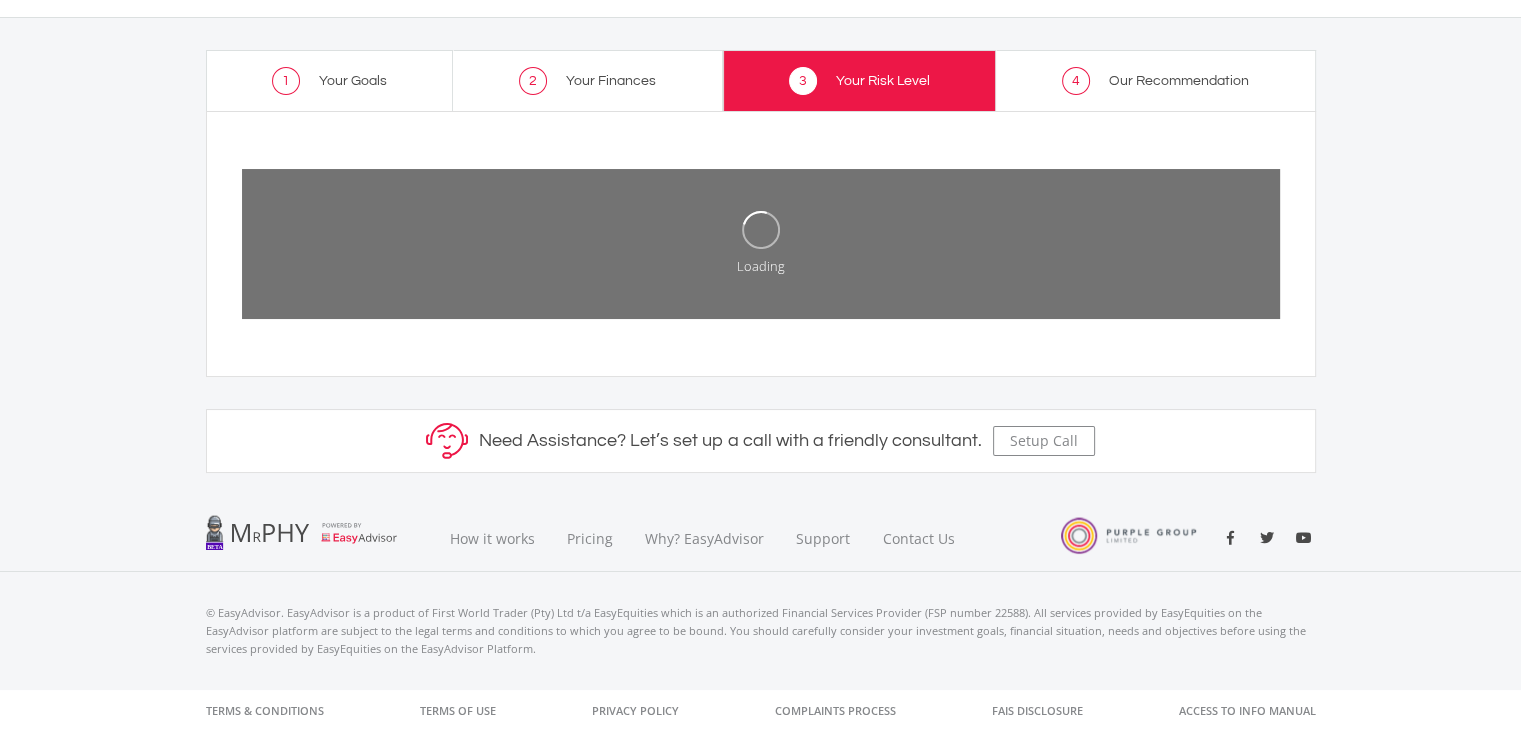 click on "3
Your Risk Level" 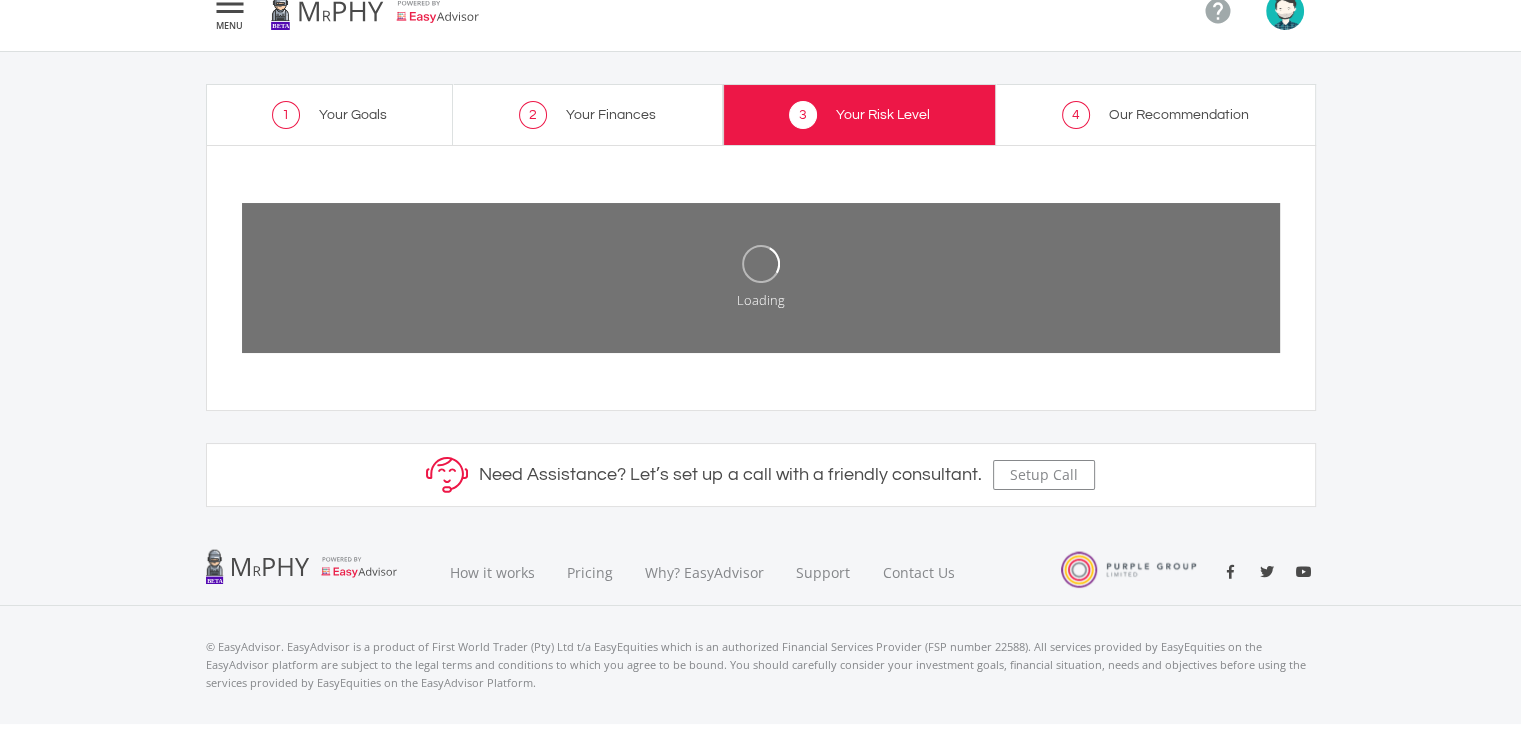 scroll, scrollTop: 0, scrollLeft: 0, axis: both 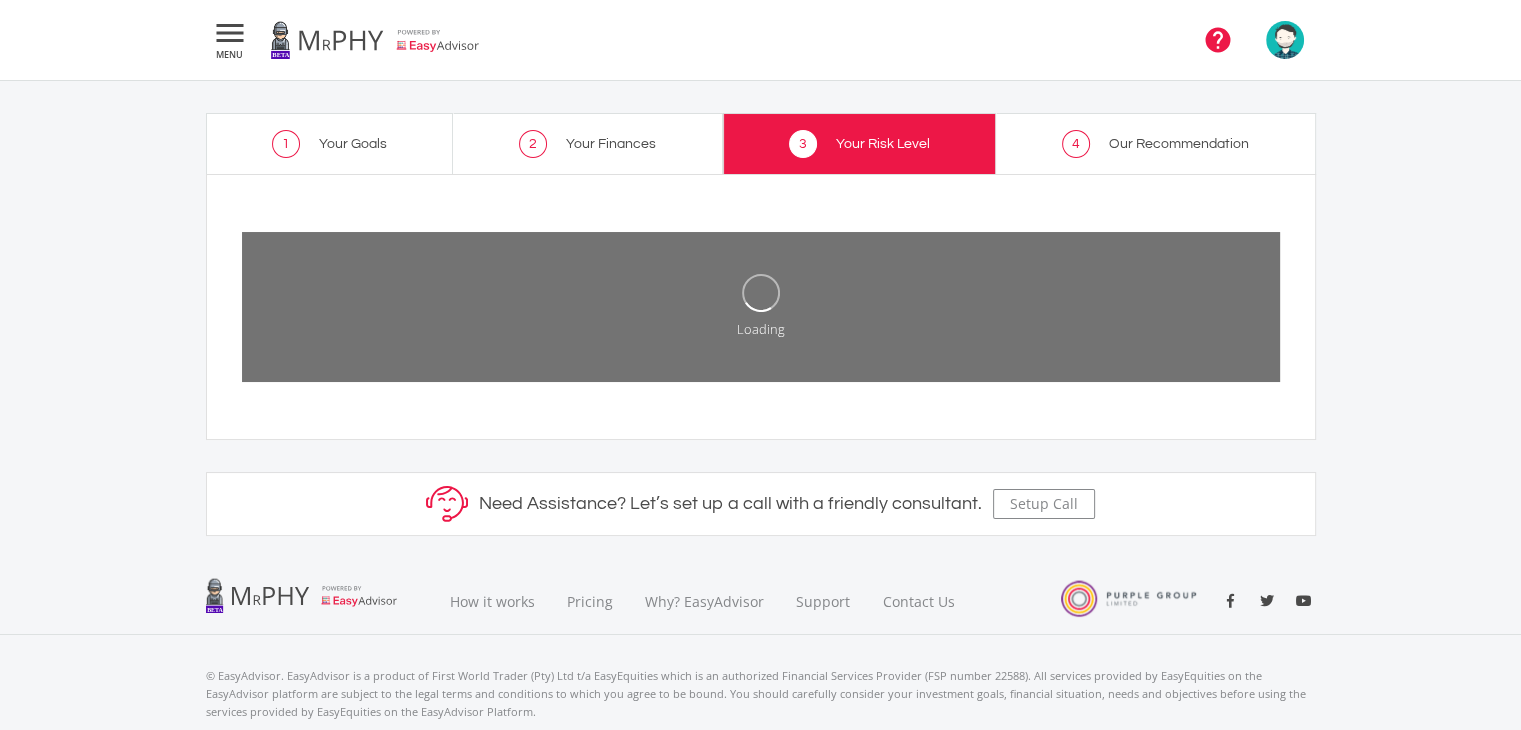 click on "" 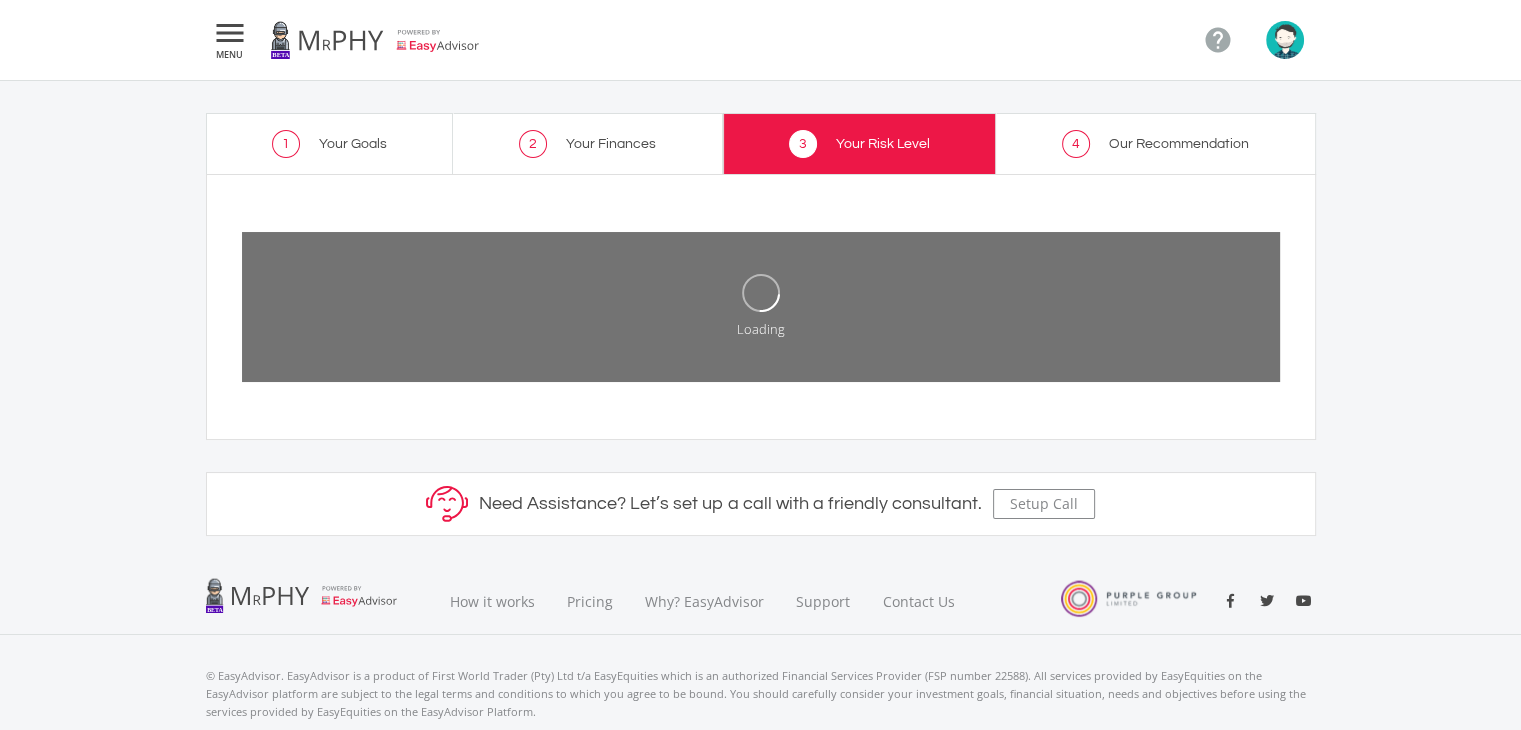 click on "MENU" 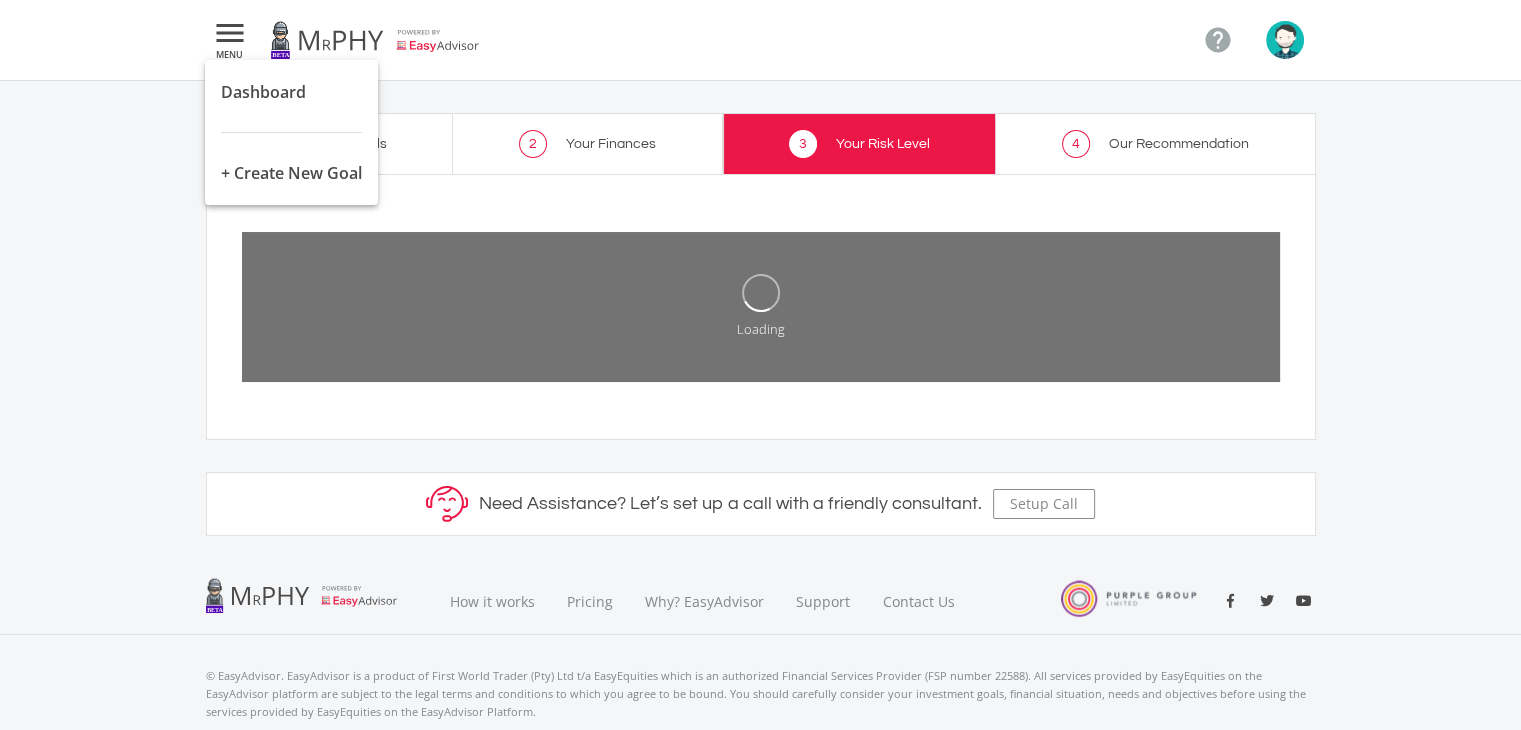 click at bounding box center (760, 365) 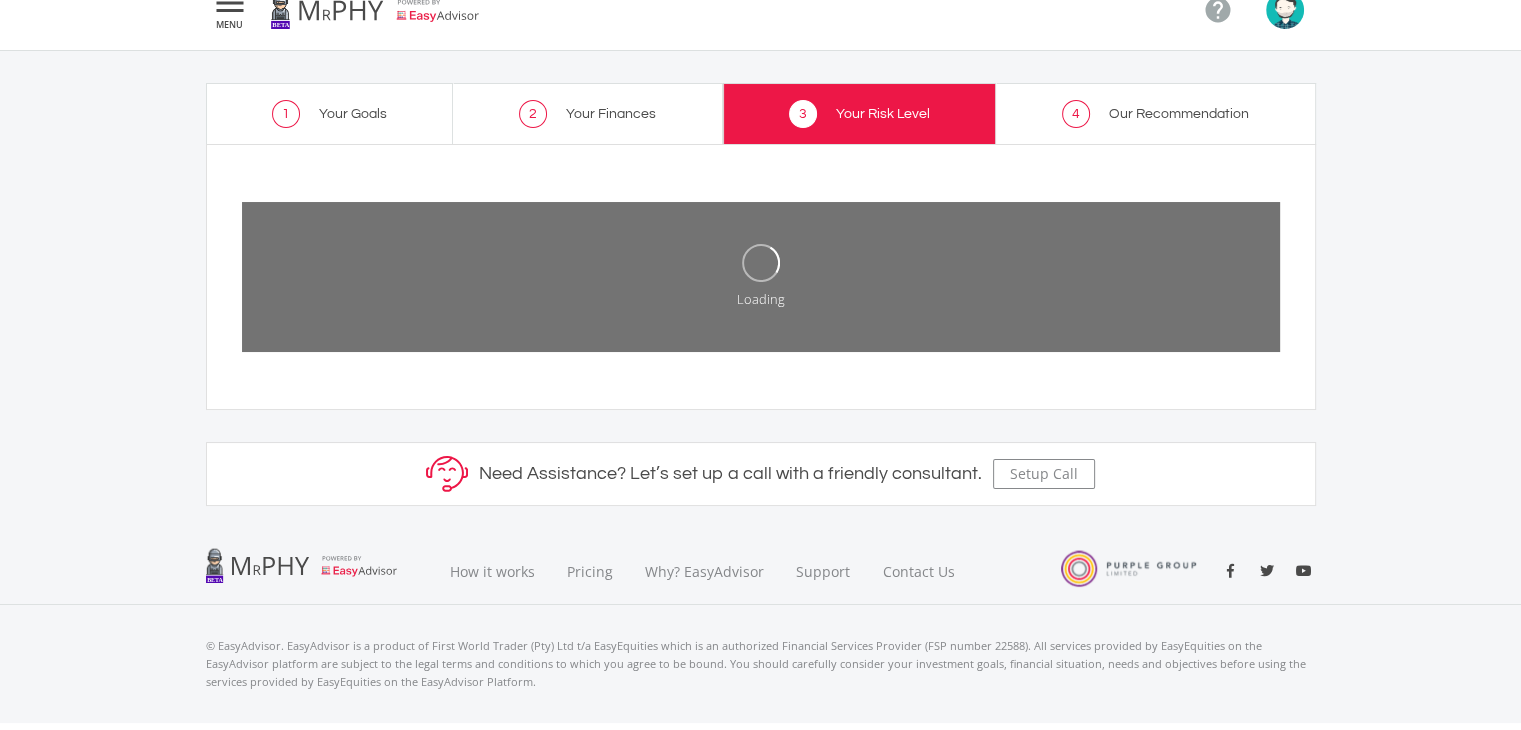 scroll, scrollTop: 63, scrollLeft: 0, axis: vertical 